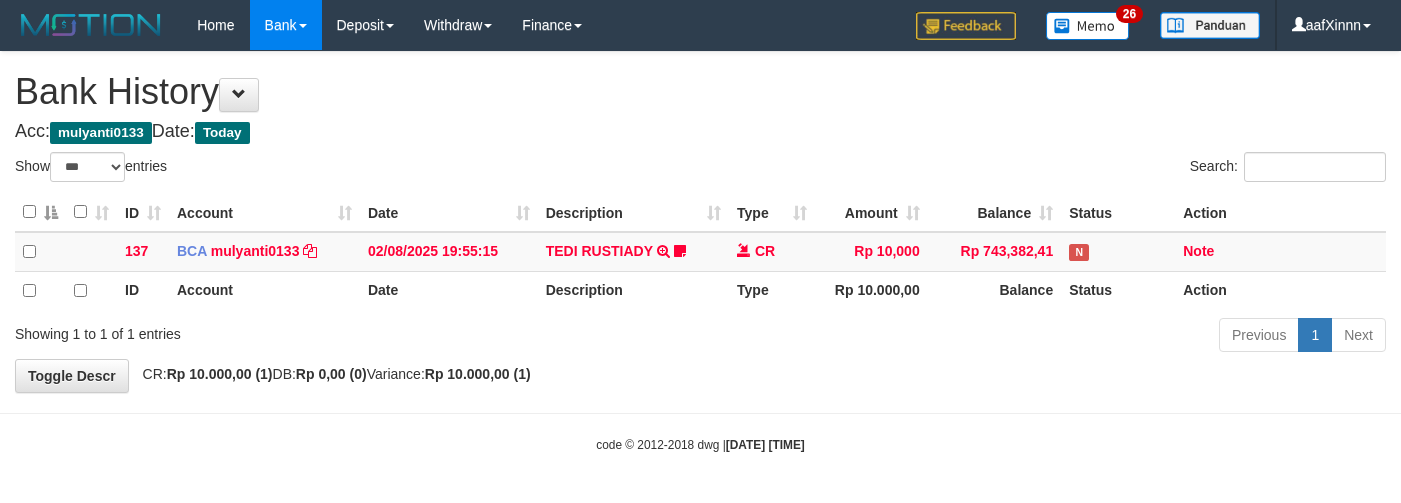 select on "***" 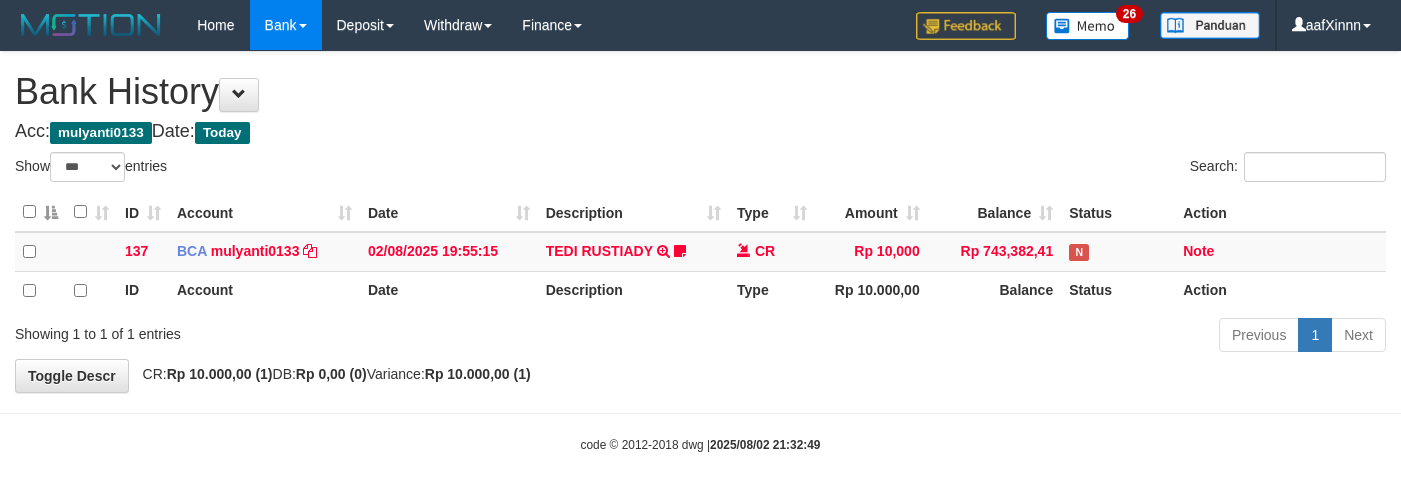 select on "***" 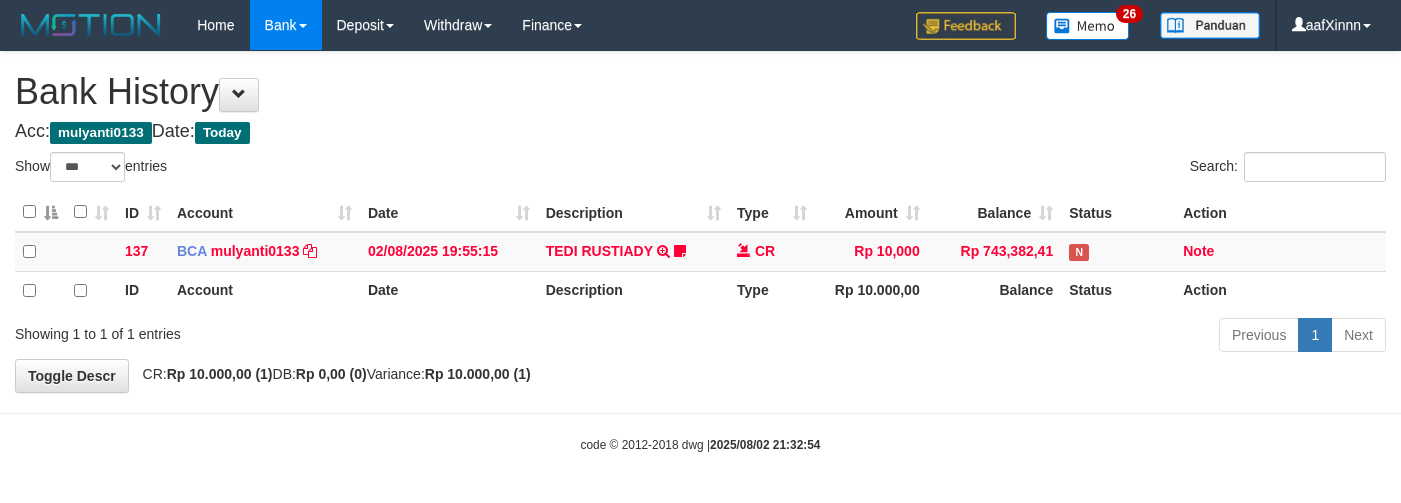 select on "***" 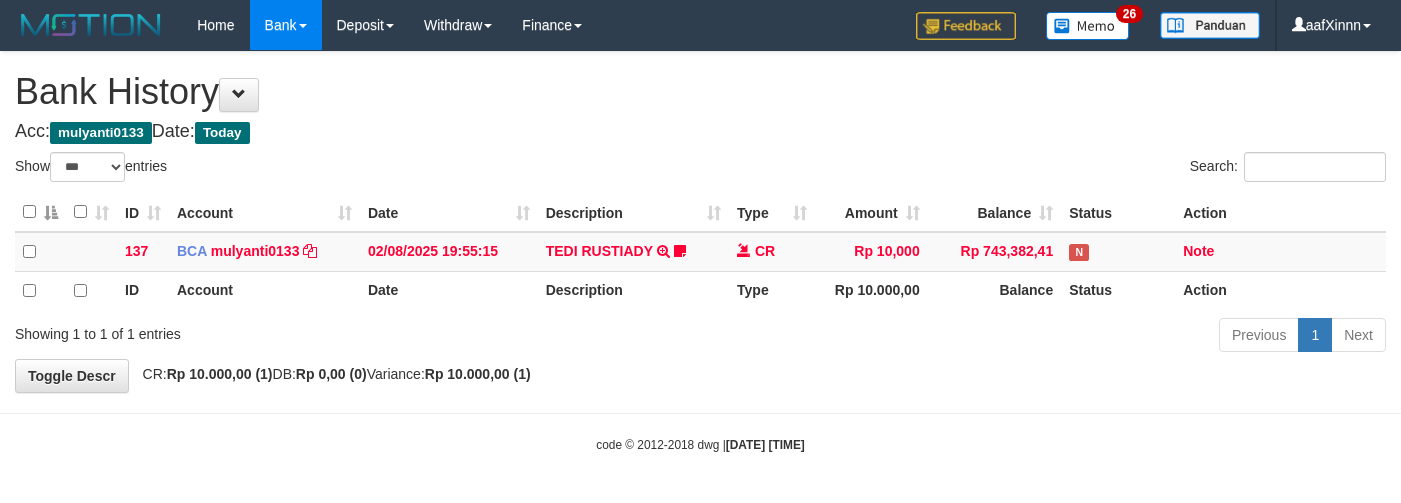 select on "***" 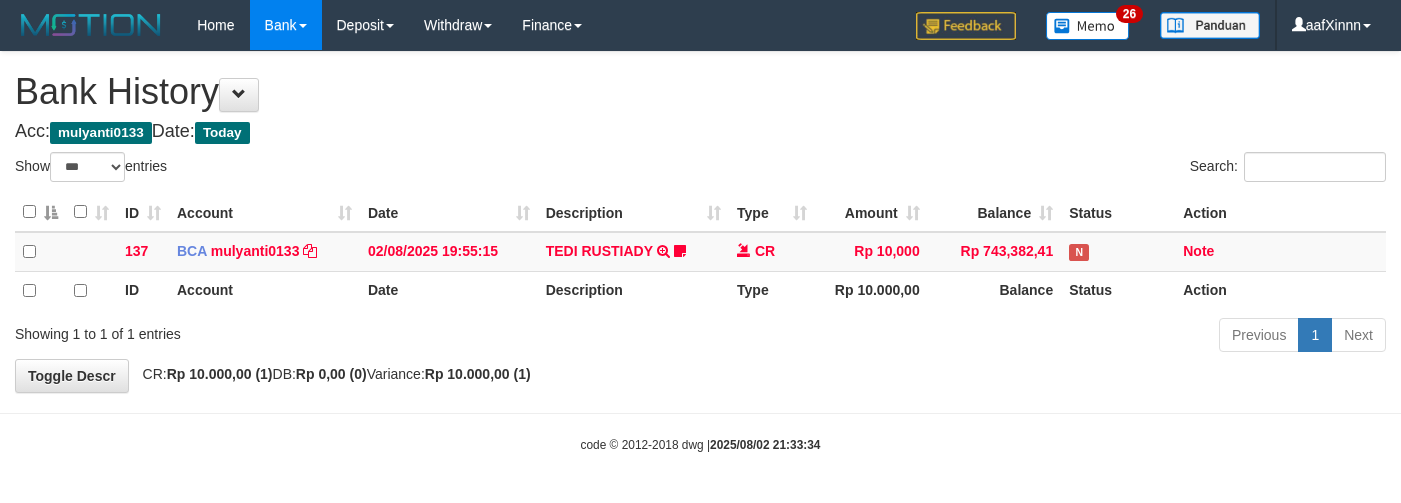 select on "***" 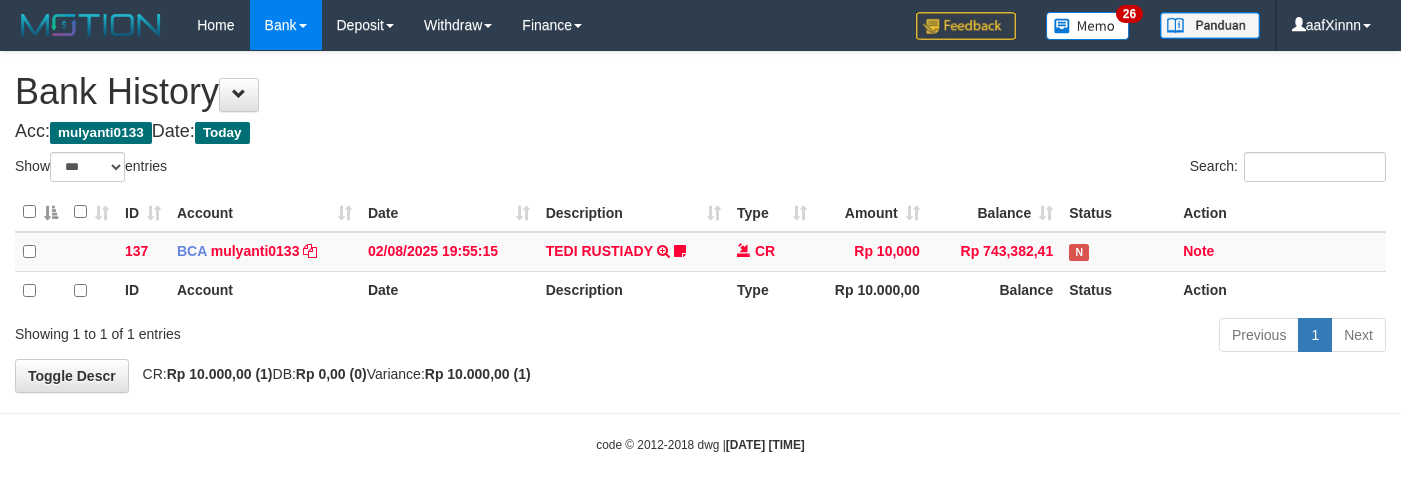 select on "***" 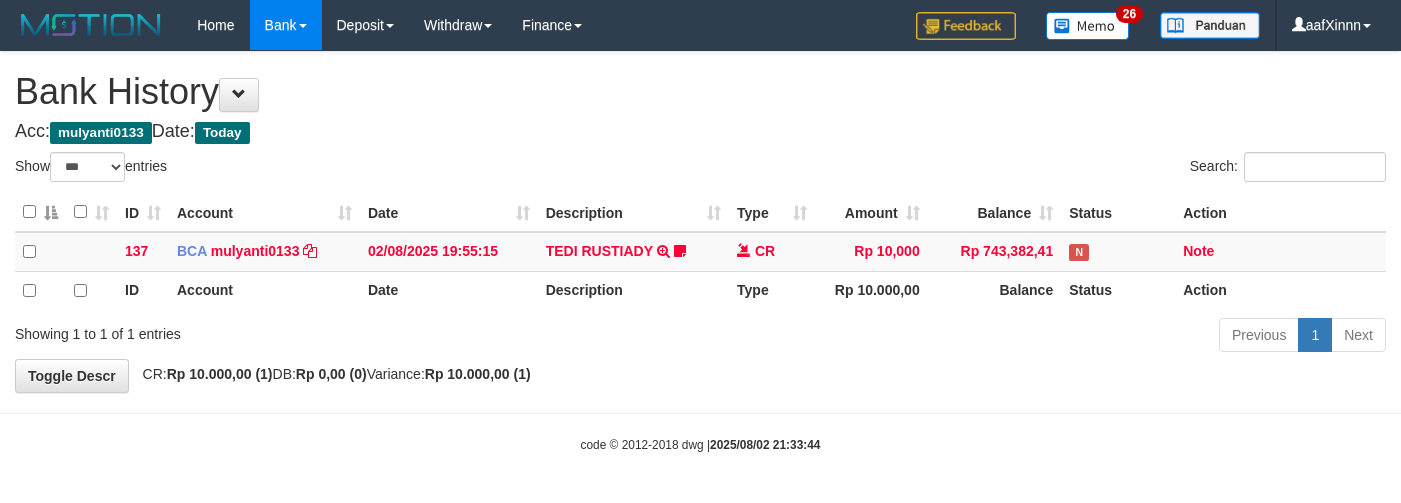 select on "***" 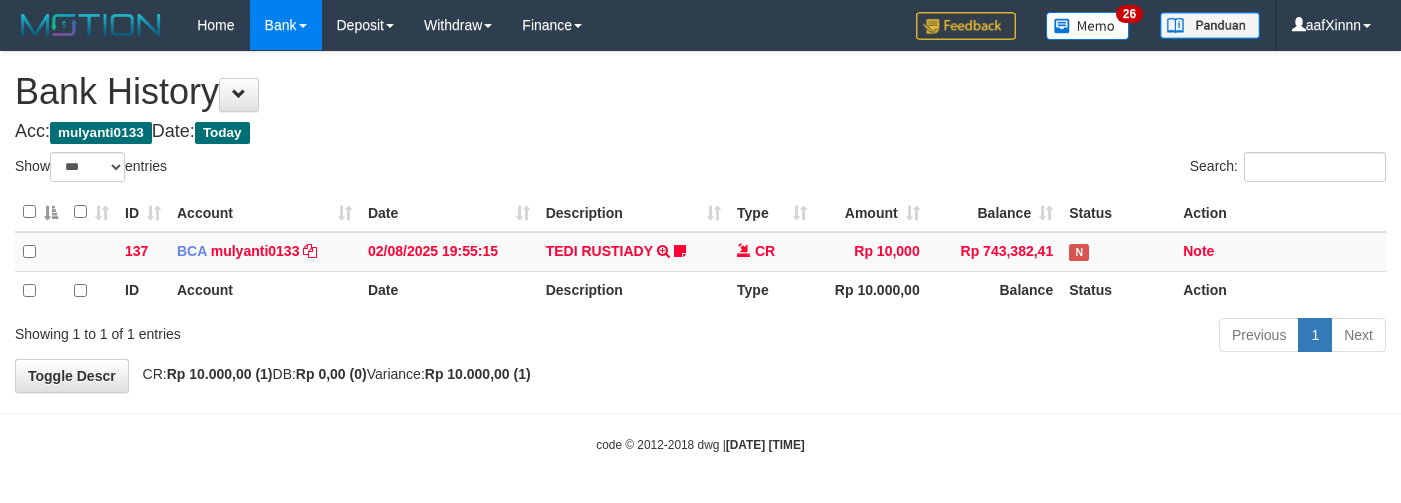 select on "***" 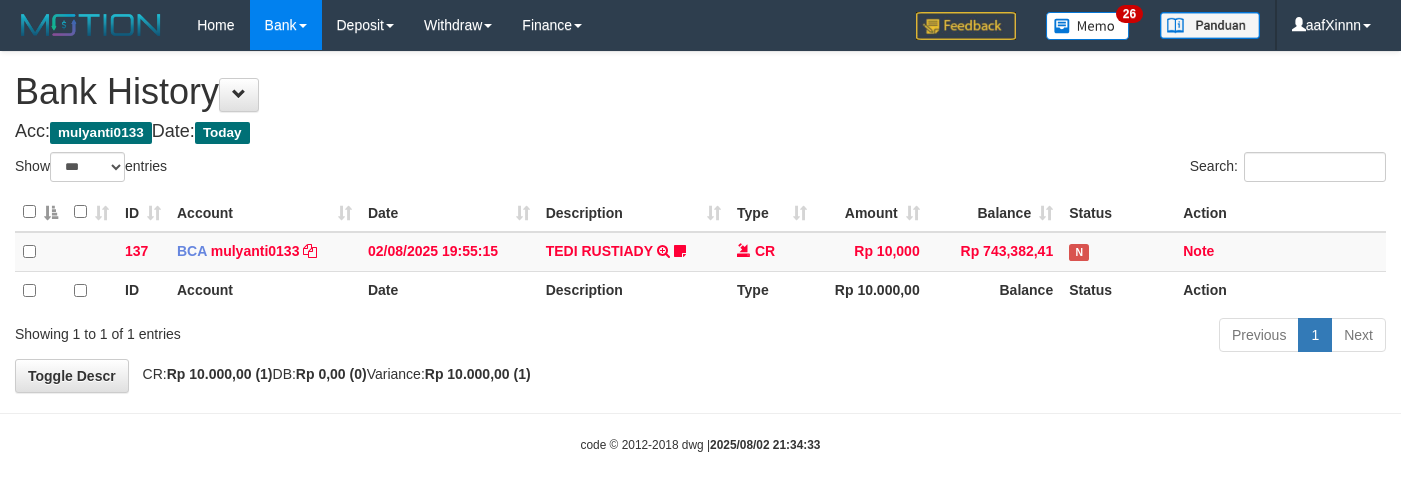 select on "***" 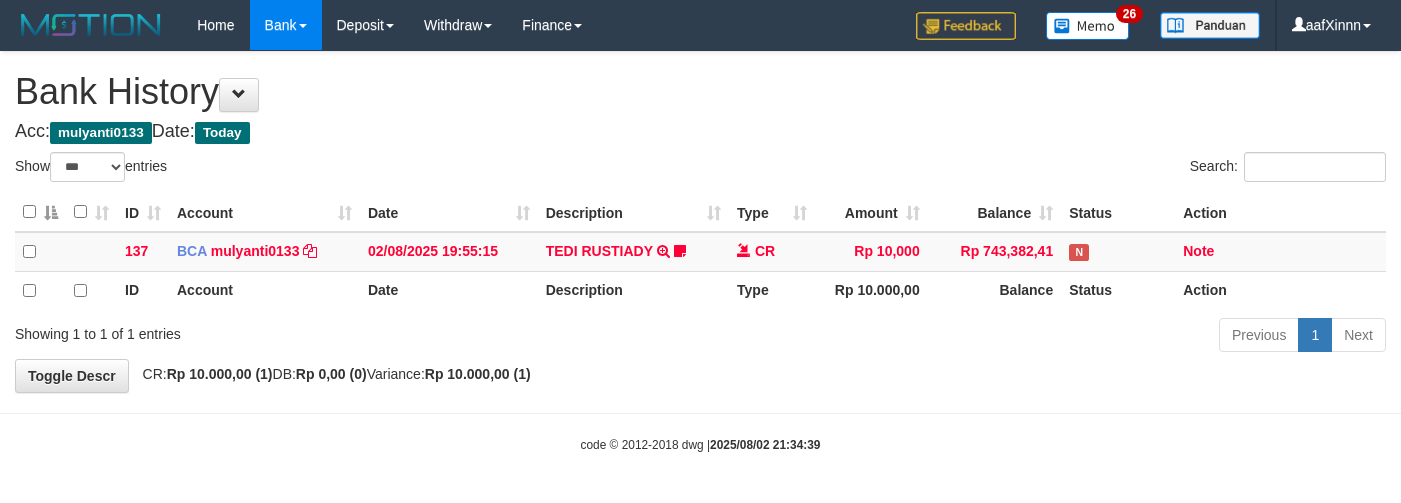 select on "***" 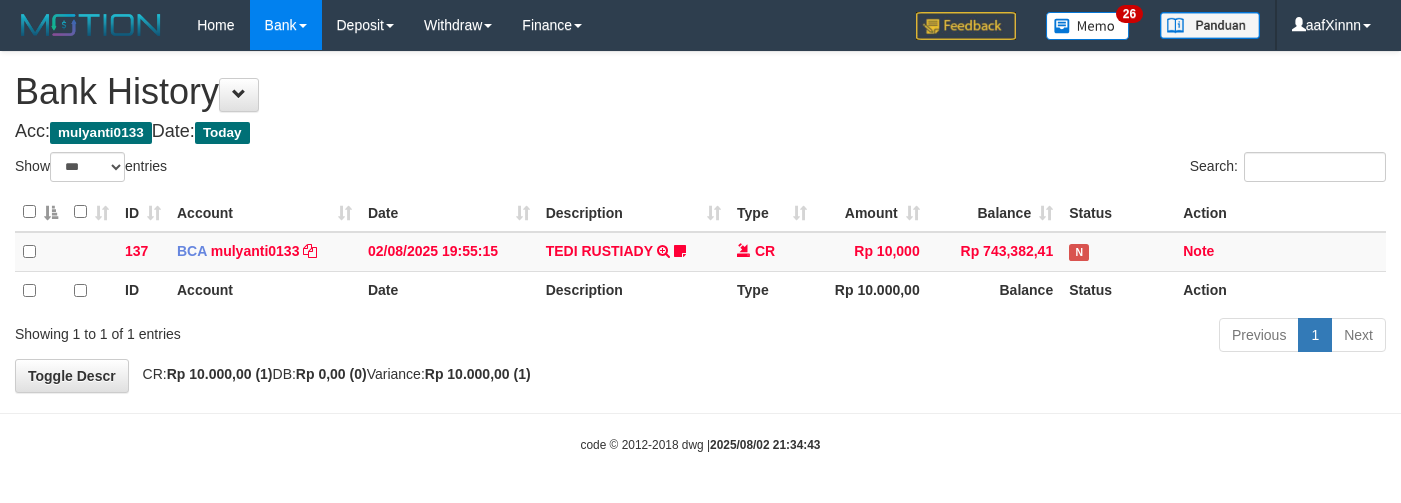 select on "***" 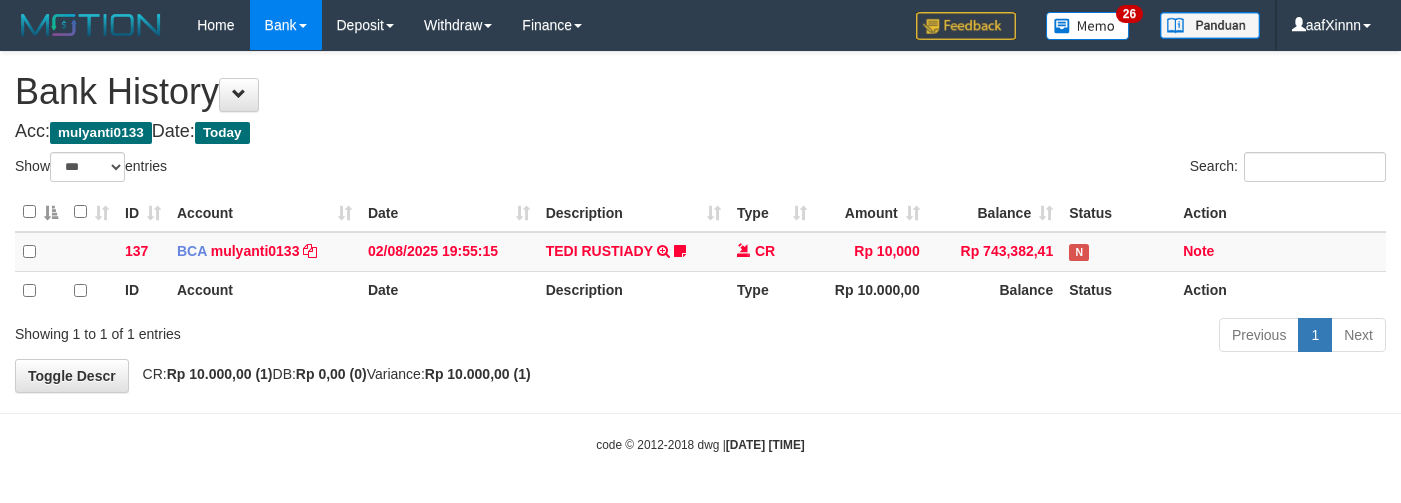 select on "***" 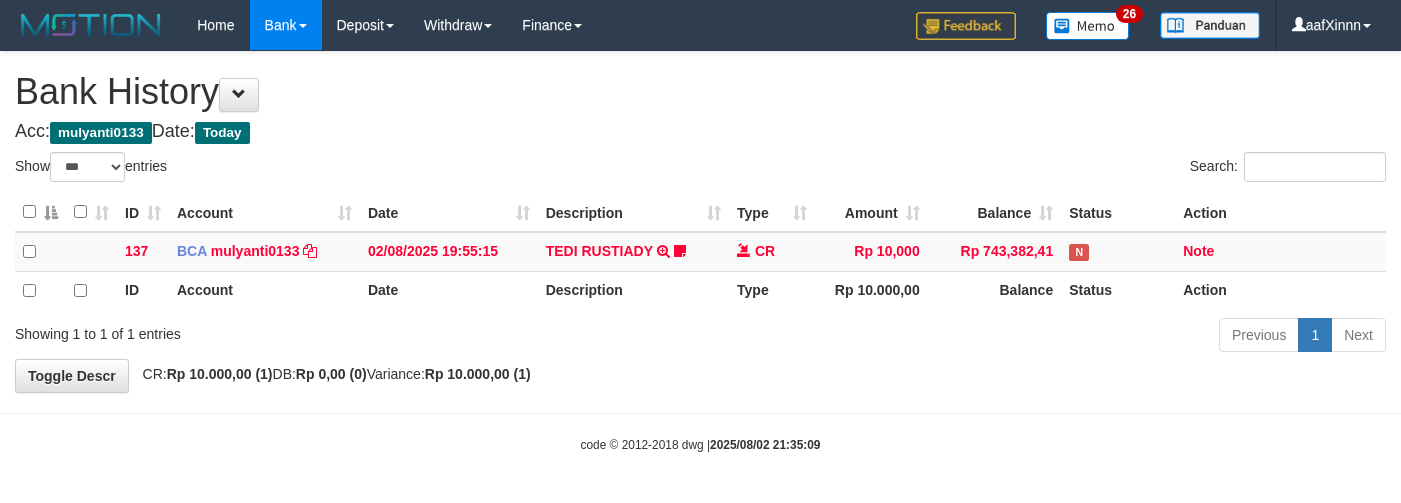 select on "***" 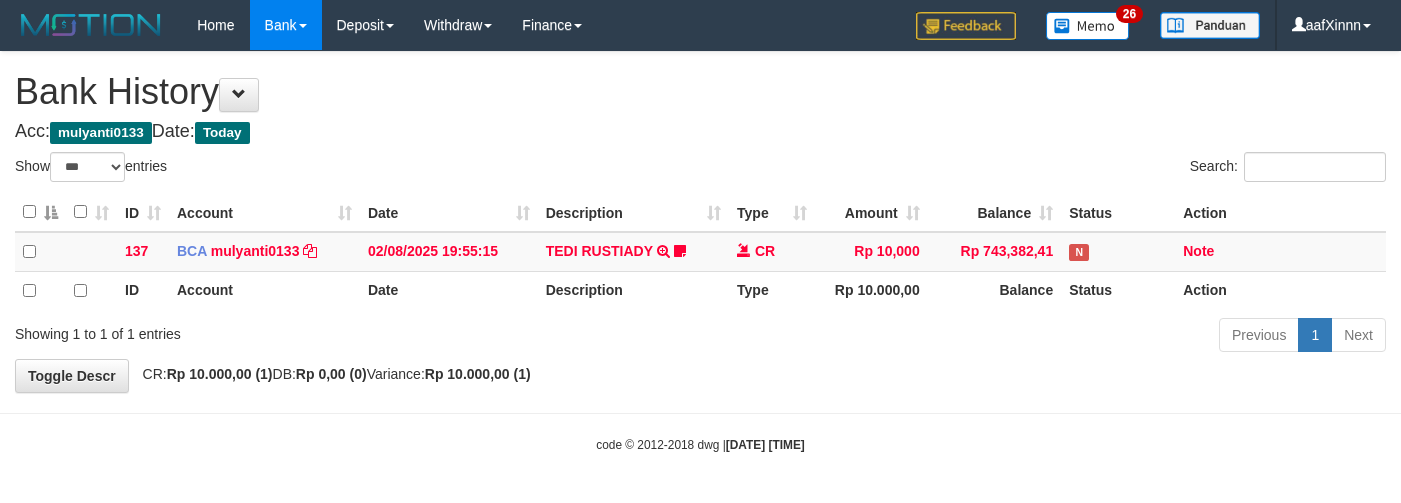 select on "***" 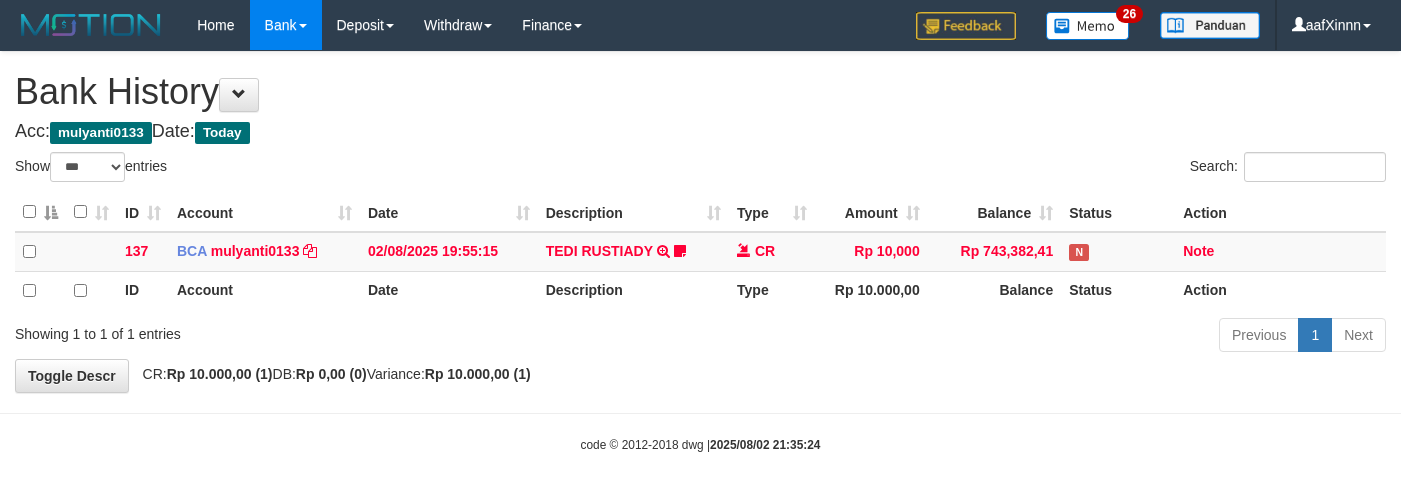 select on "***" 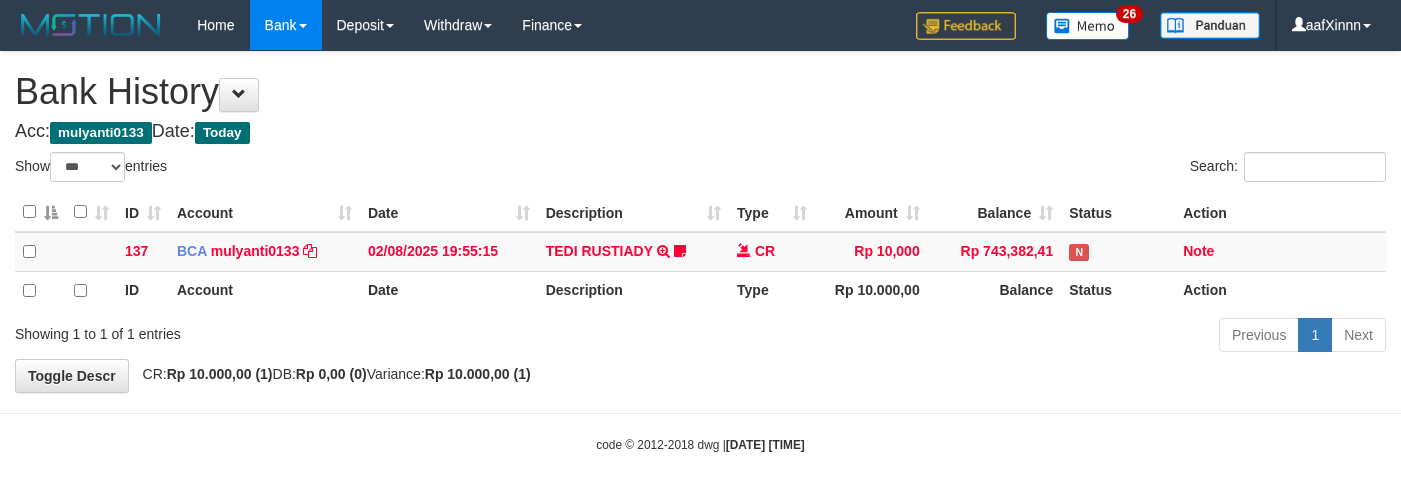 select on "***" 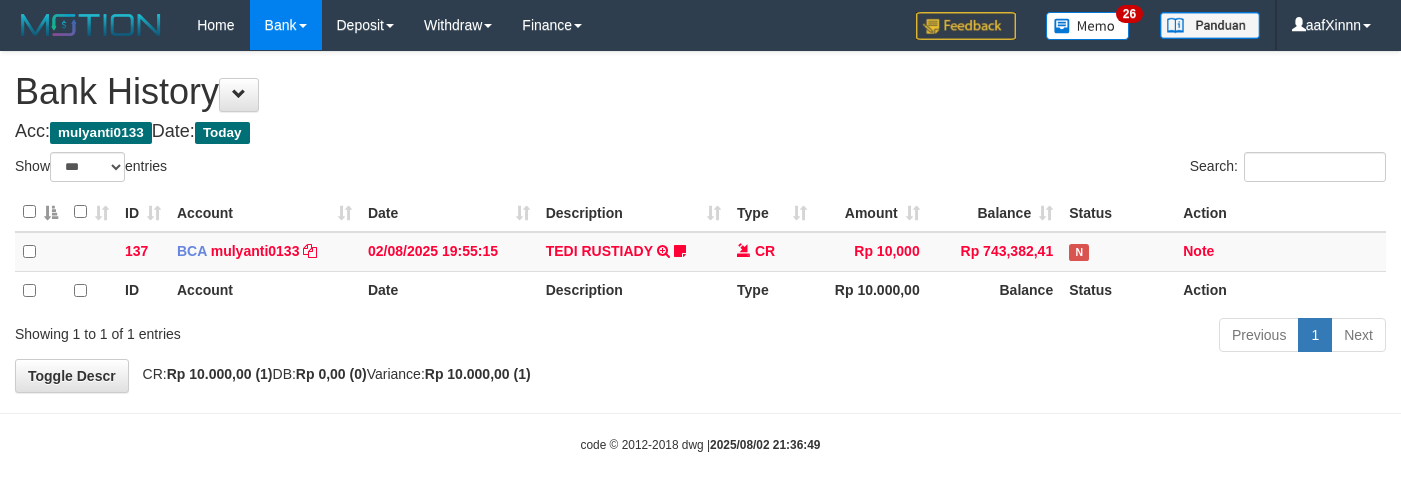 select on "***" 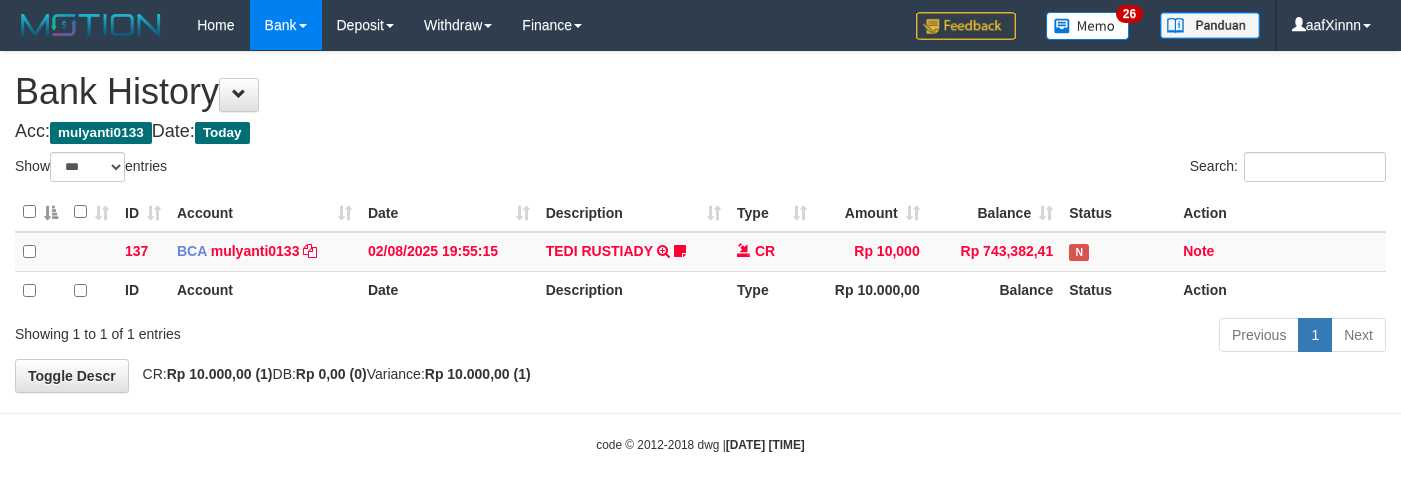 select on "***" 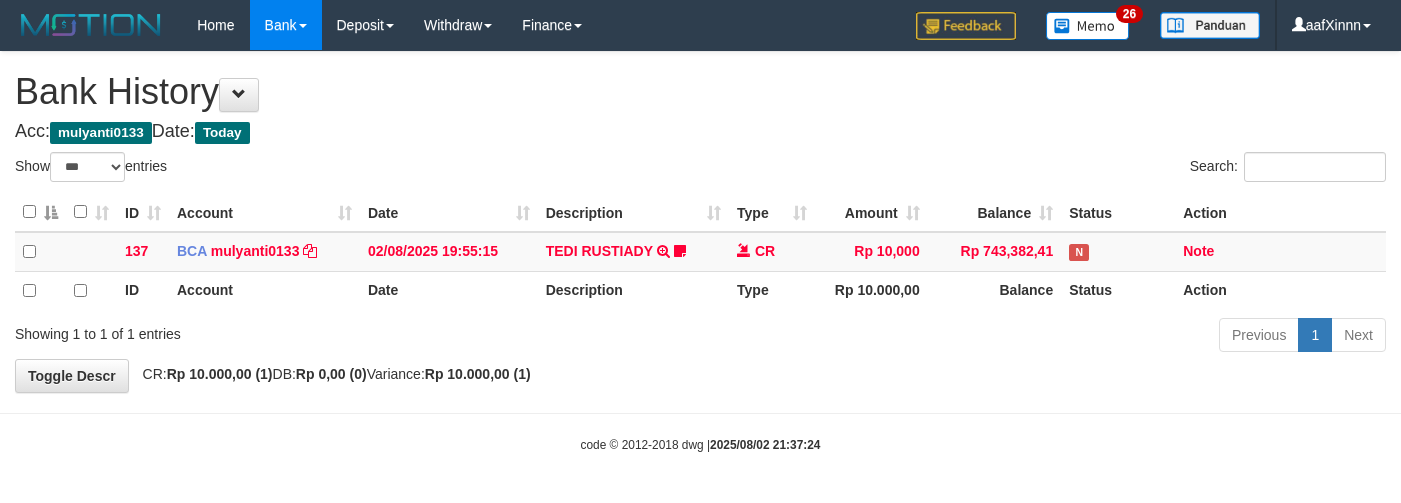 select on "***" 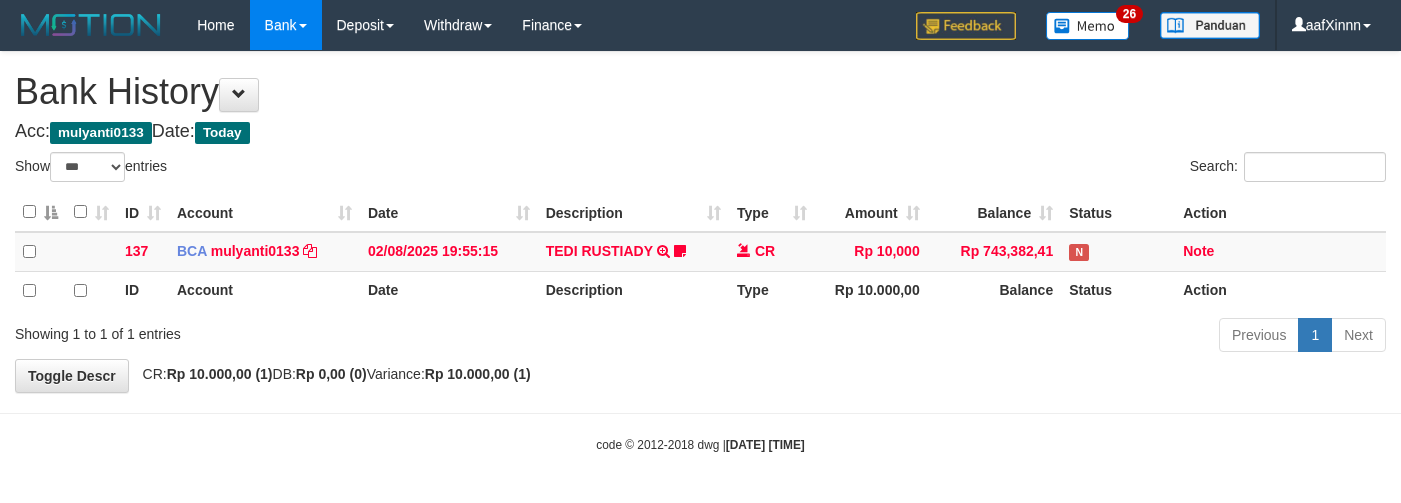 select on "***" 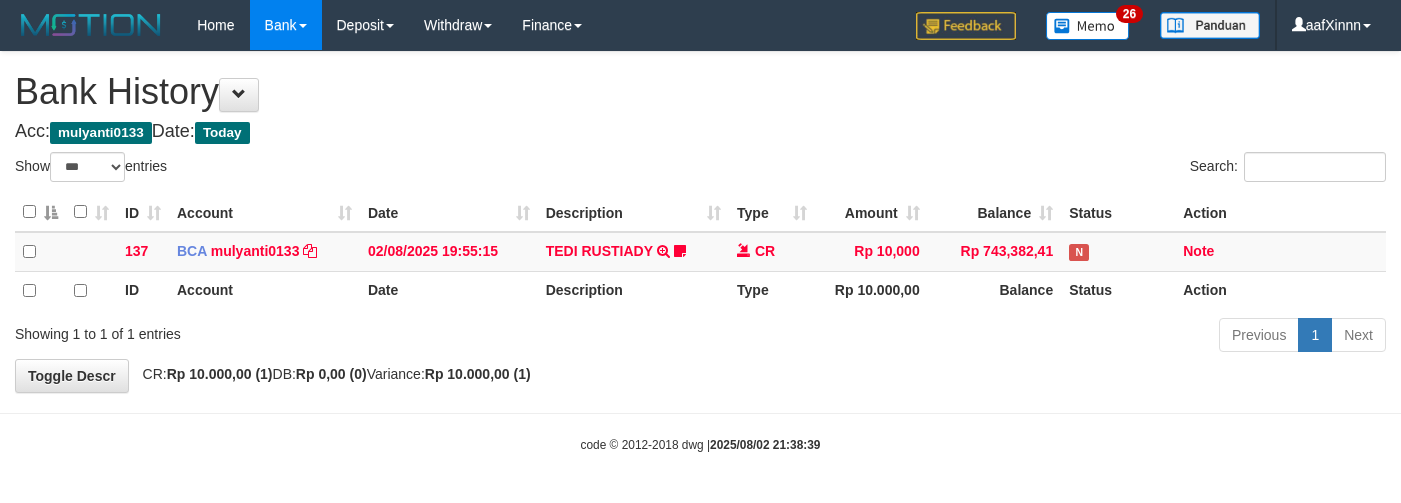 select on "***" 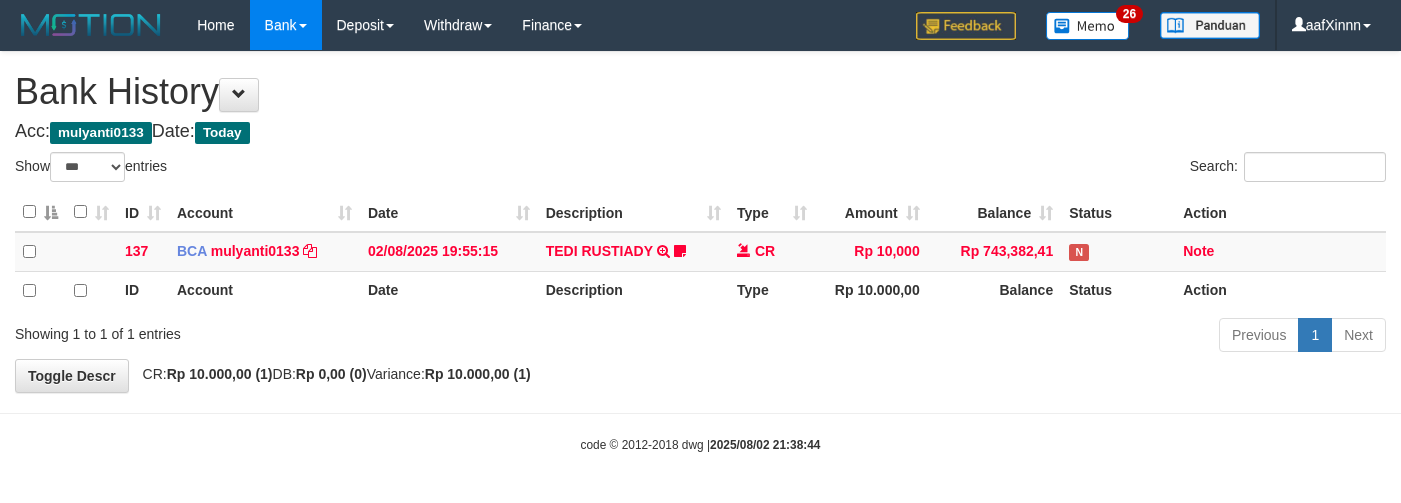 select on "***" 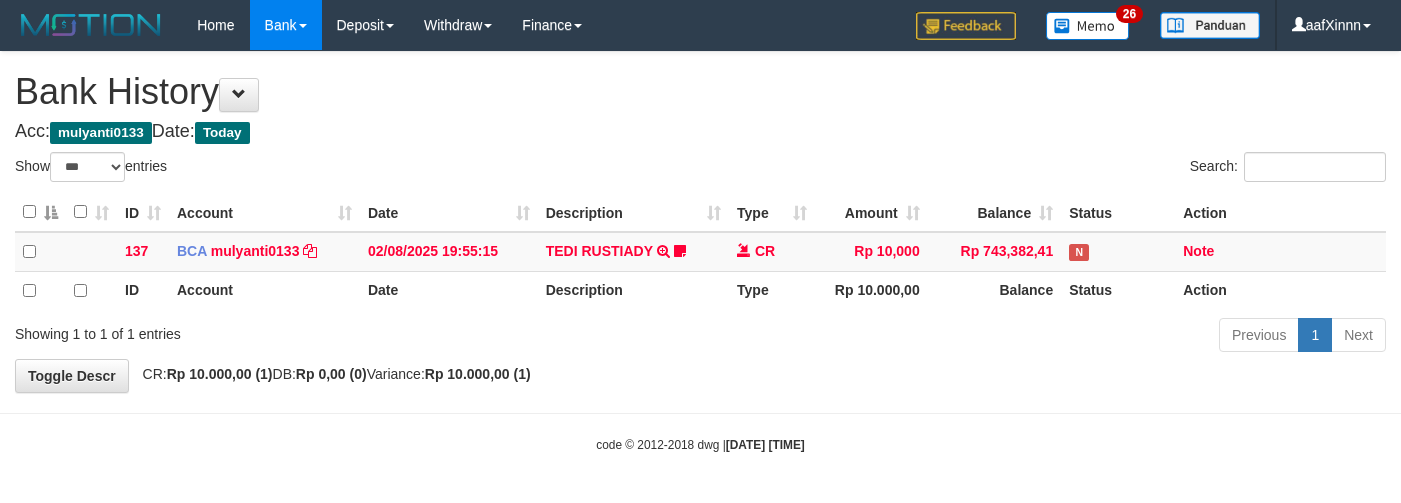 select on "***" 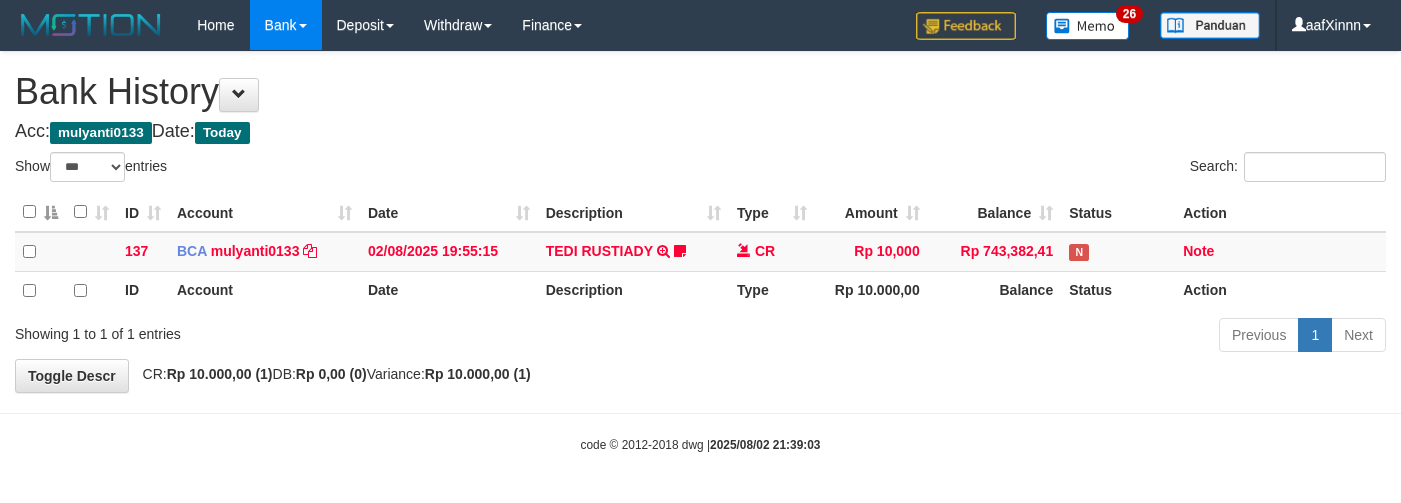 select on "***" 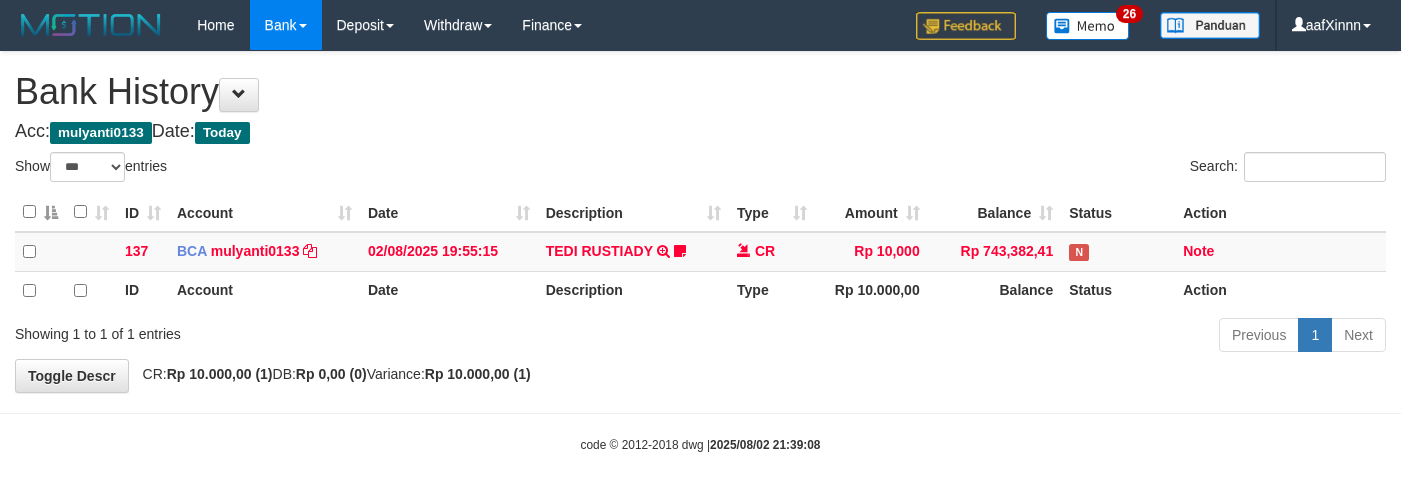 select on "***" 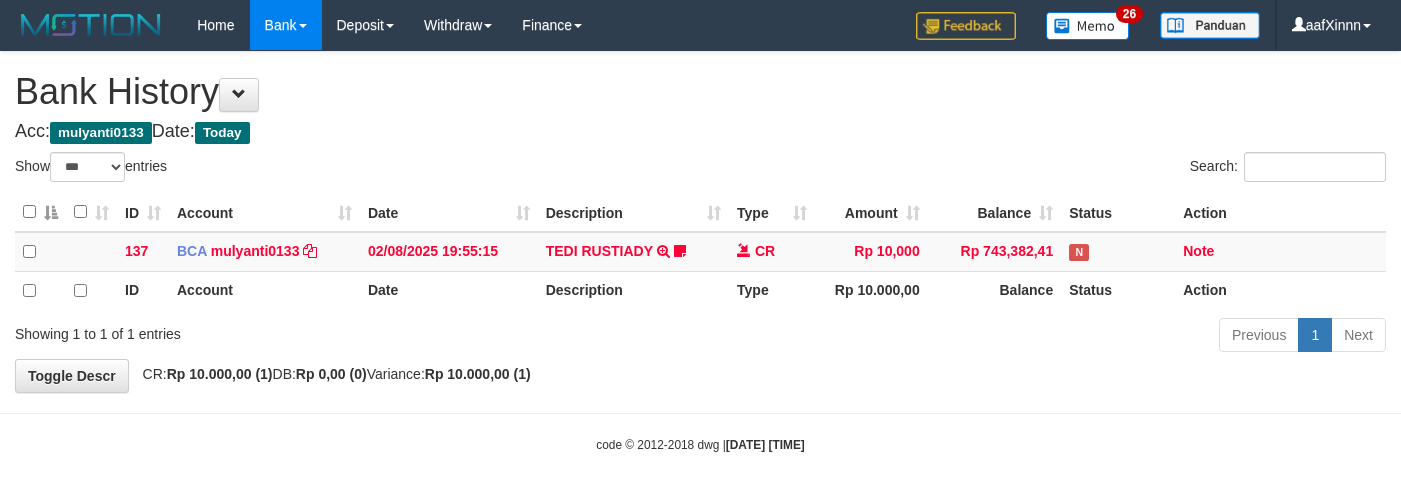 select on "***" 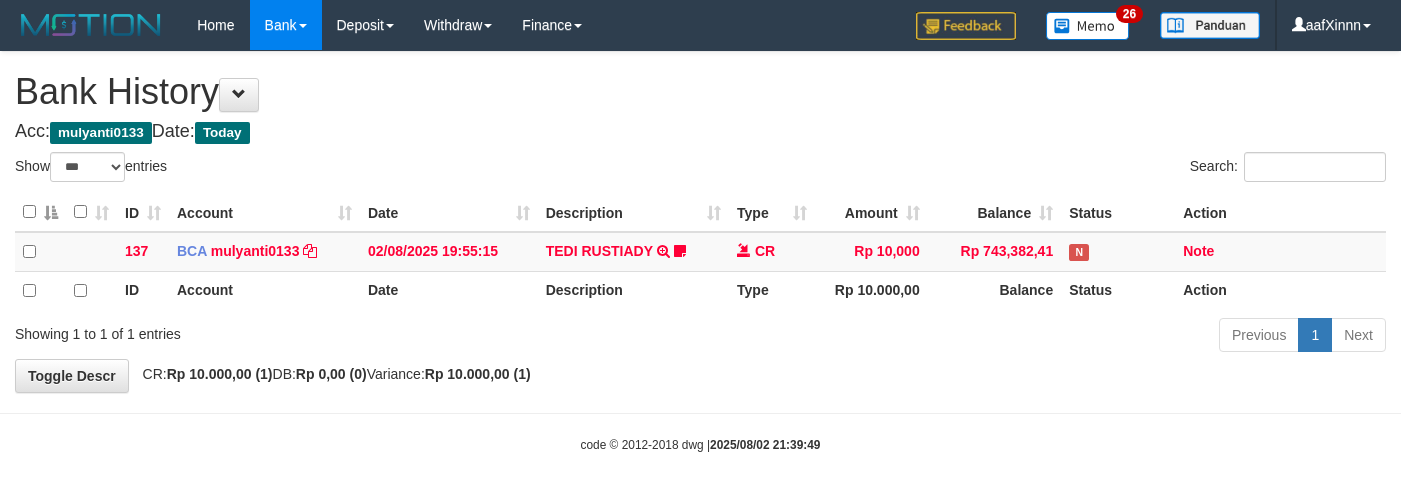 select on "***" 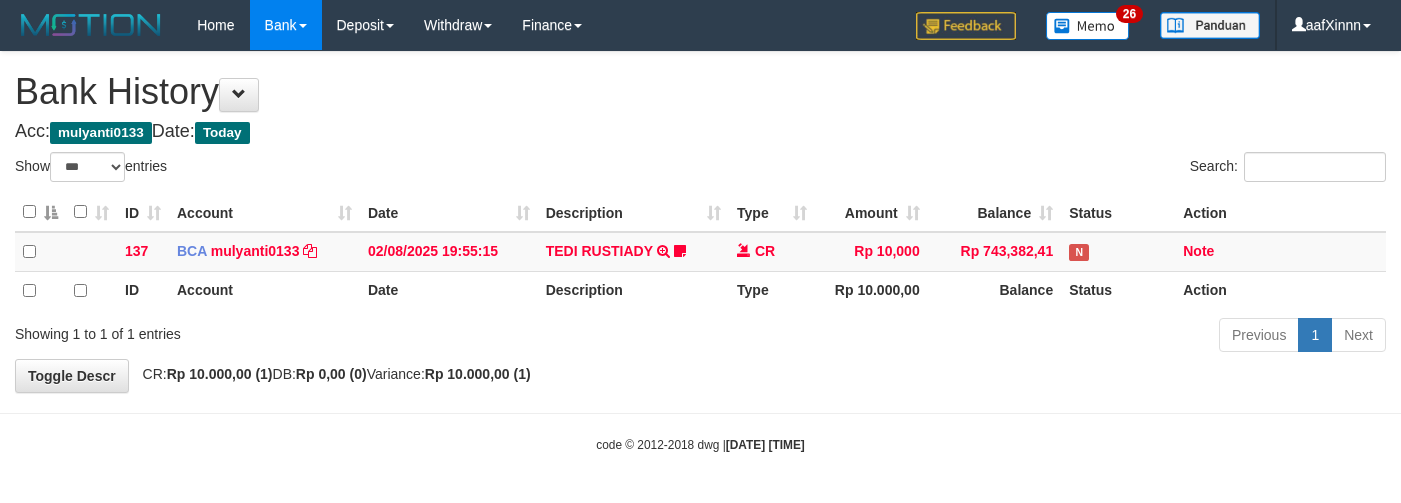select on "***" 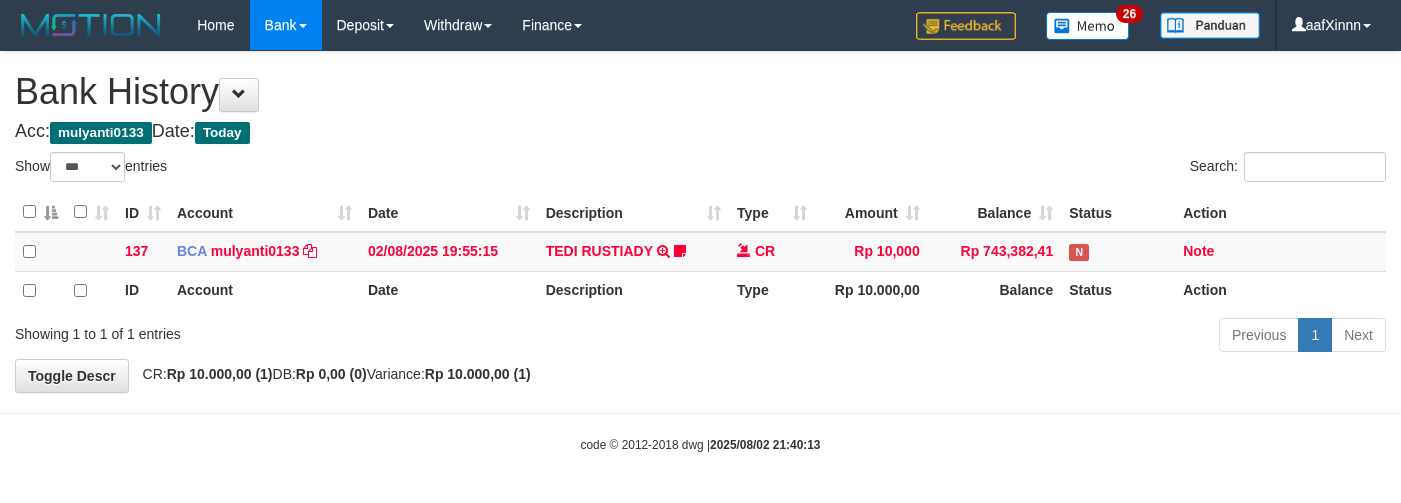 select on "***" 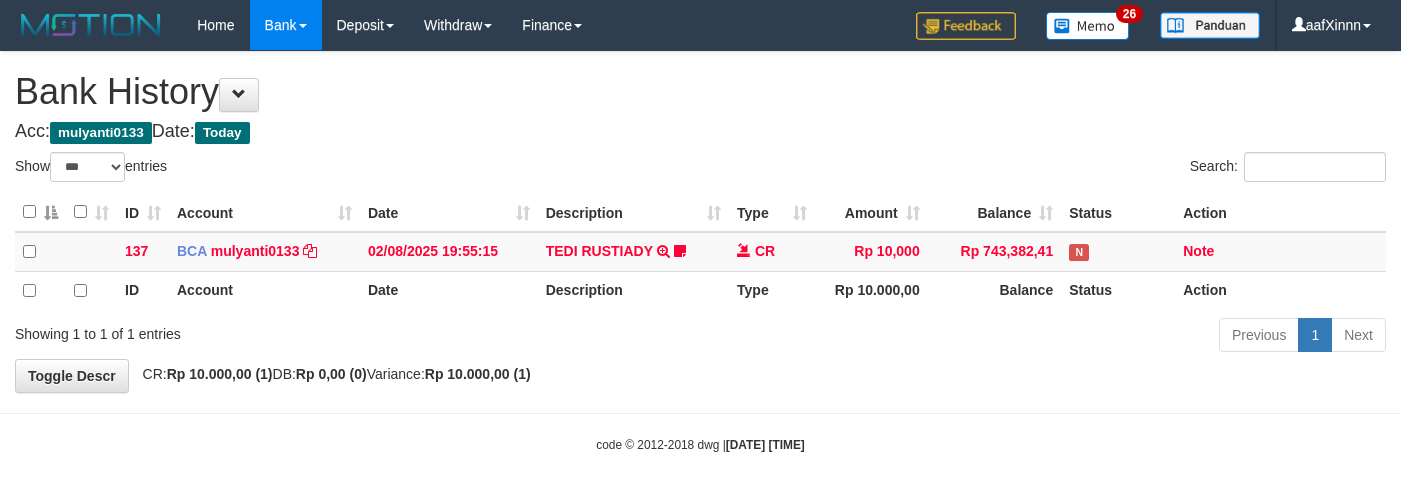 select on "***" 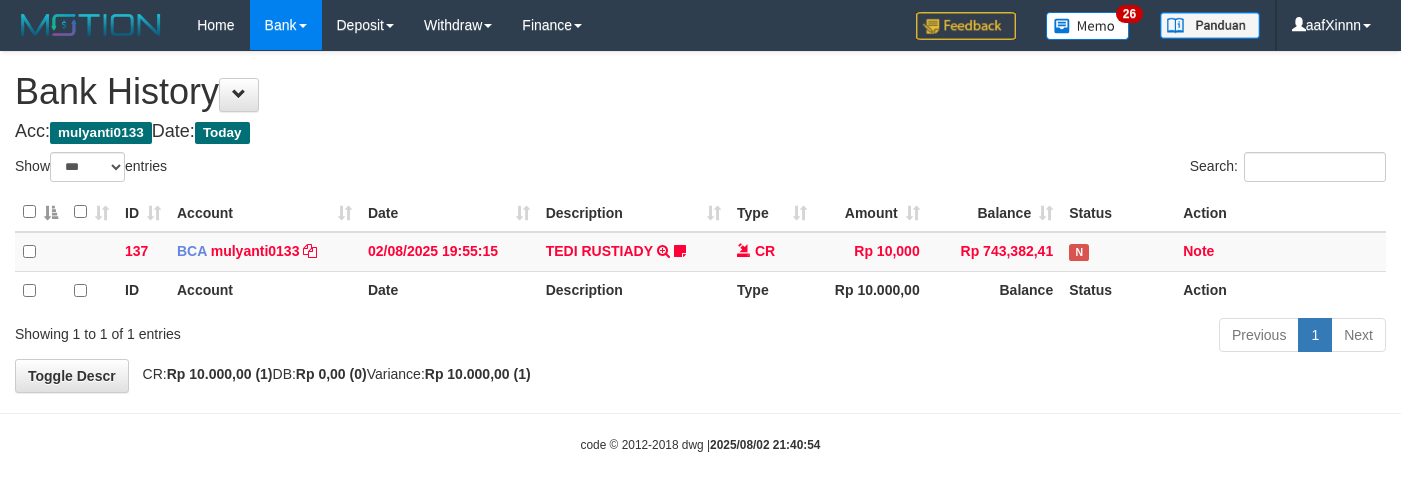 select on "***" 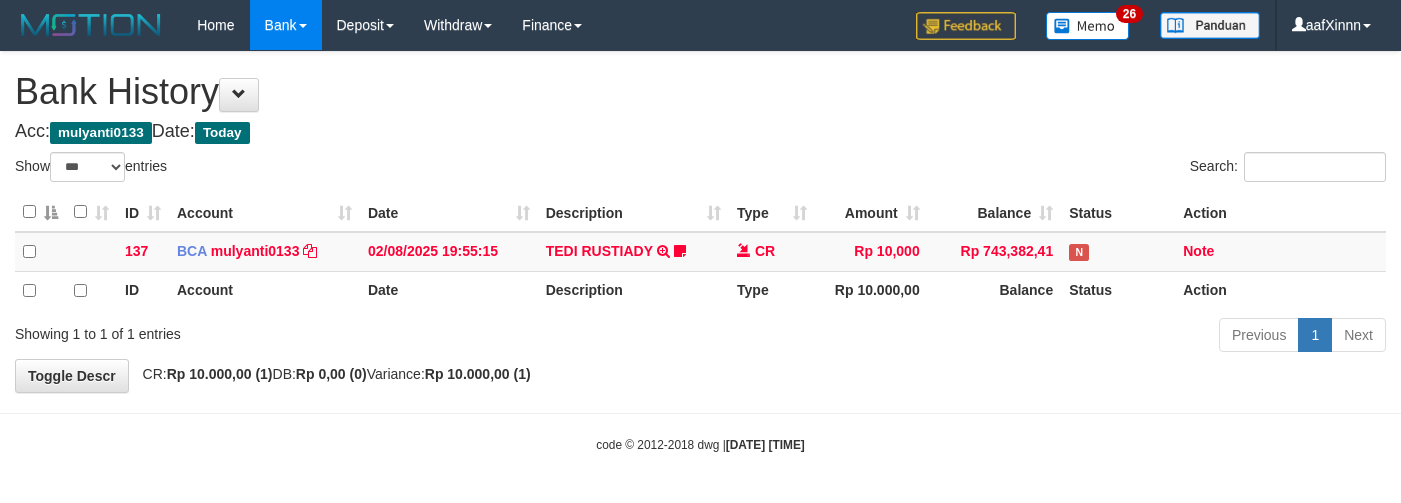 select on "***" 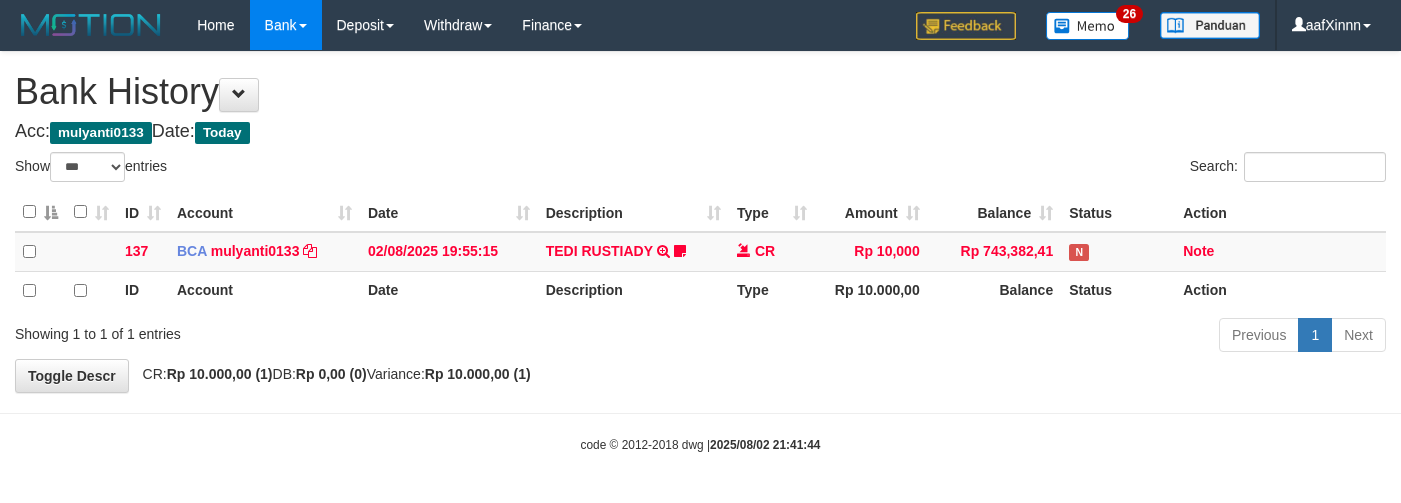 select on "***" 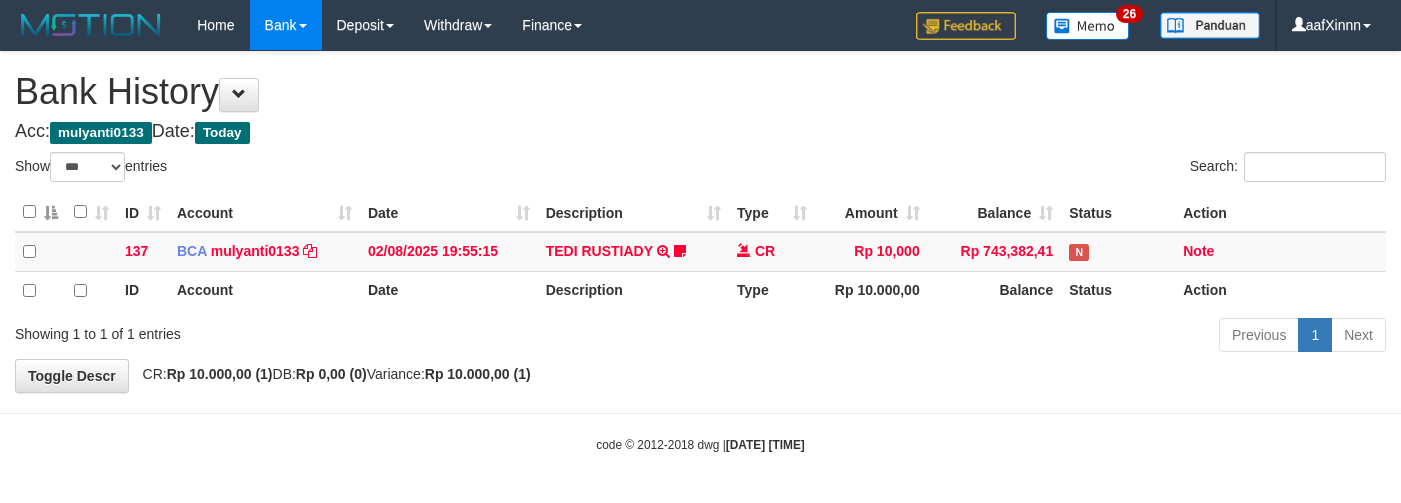 select on "***" 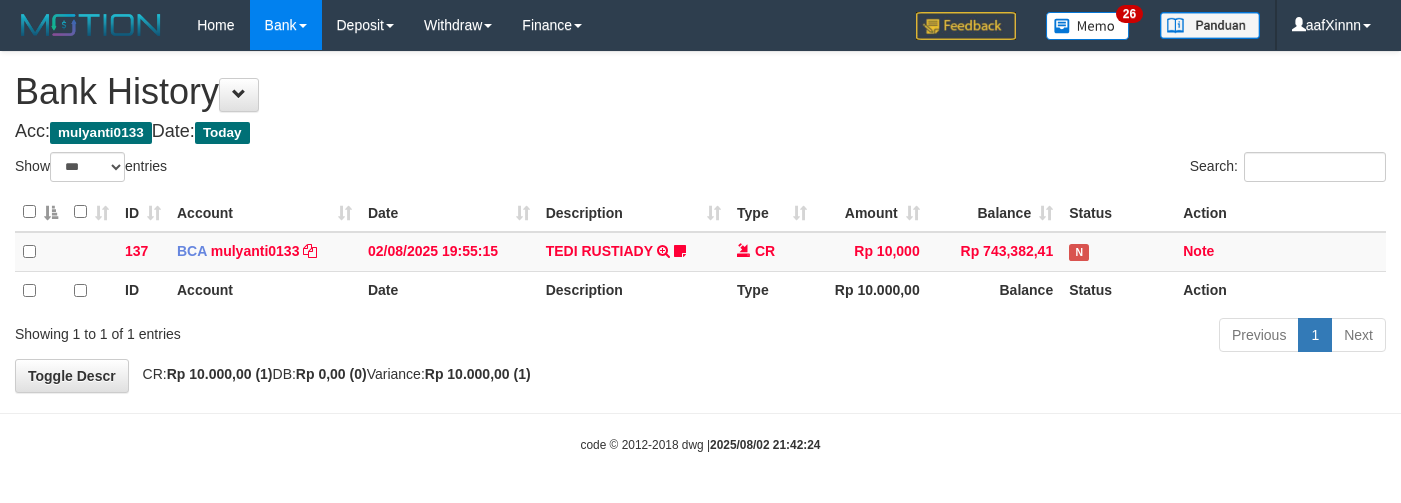 select on "***" 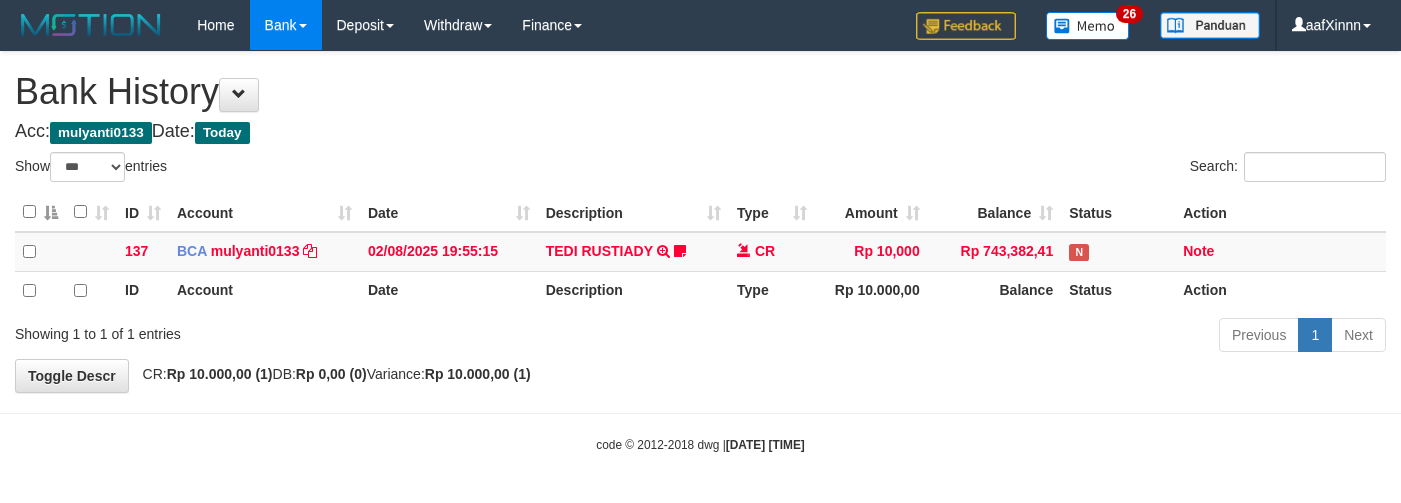 select on "***" 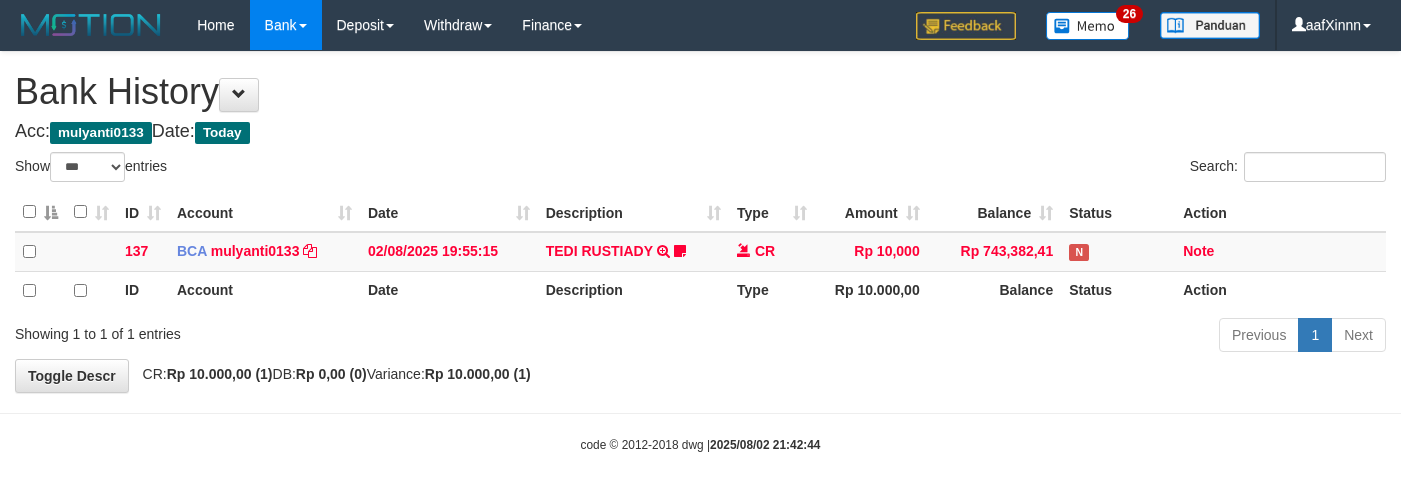 select on "***" 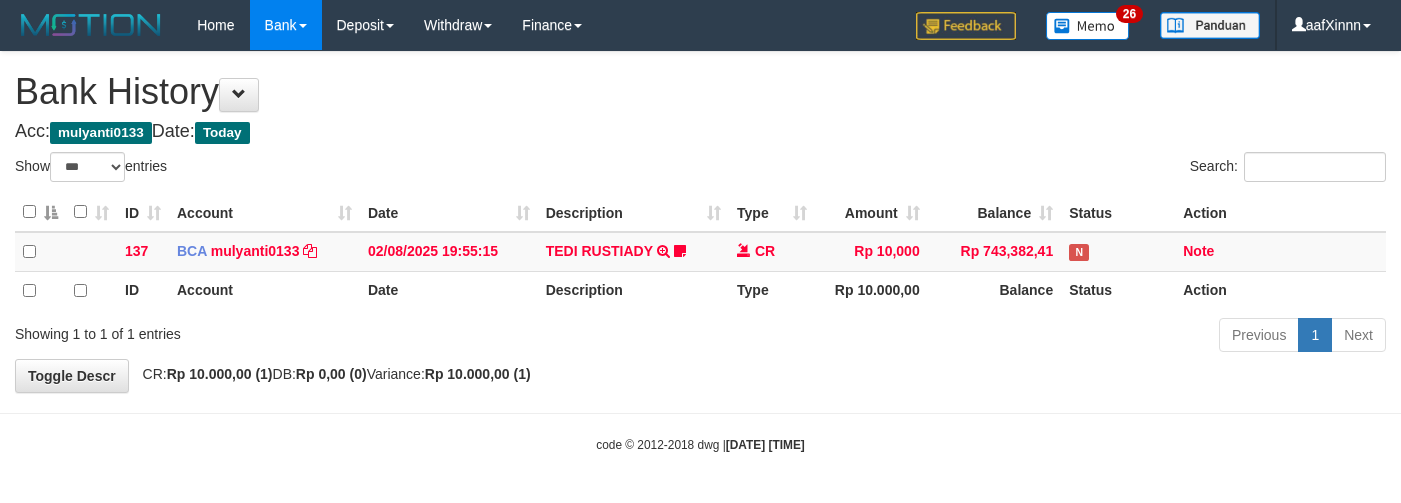 select on "***" 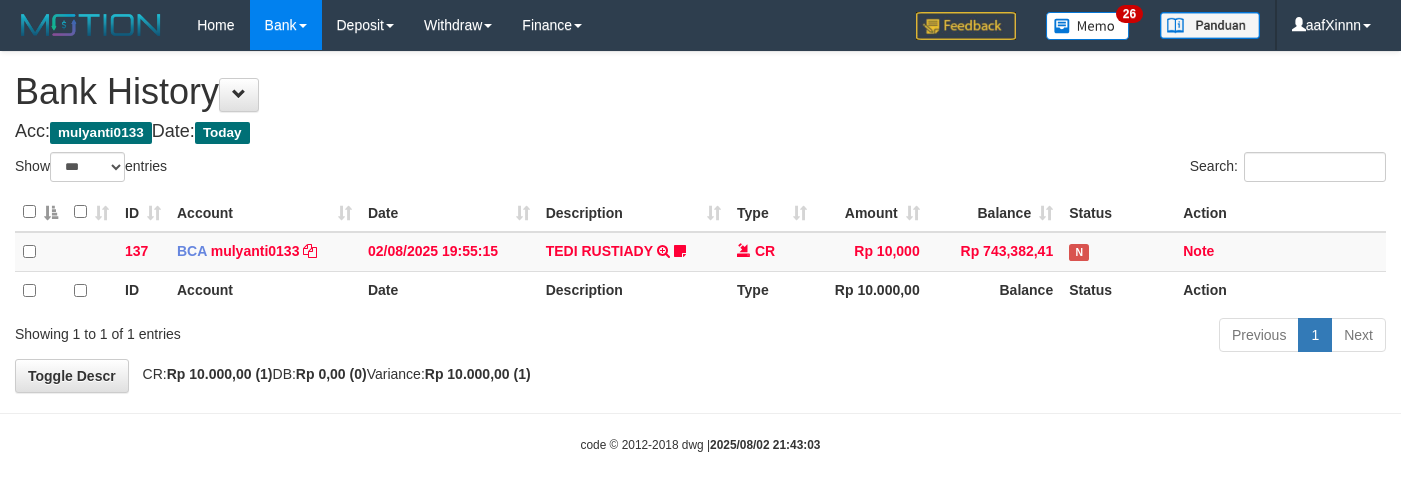 select on "***" 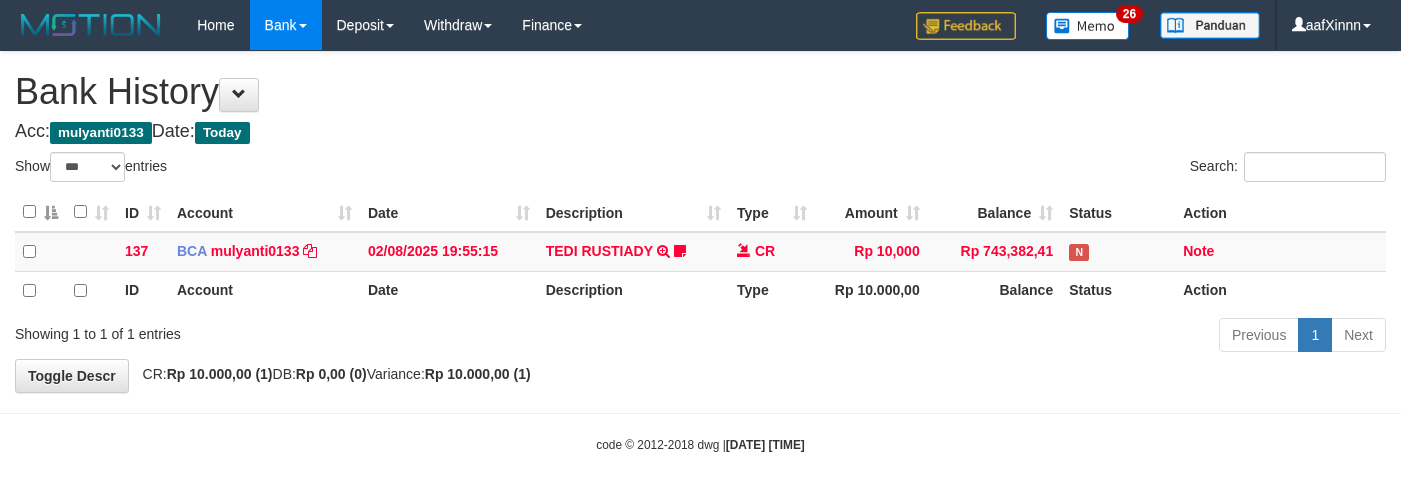 select on "***" 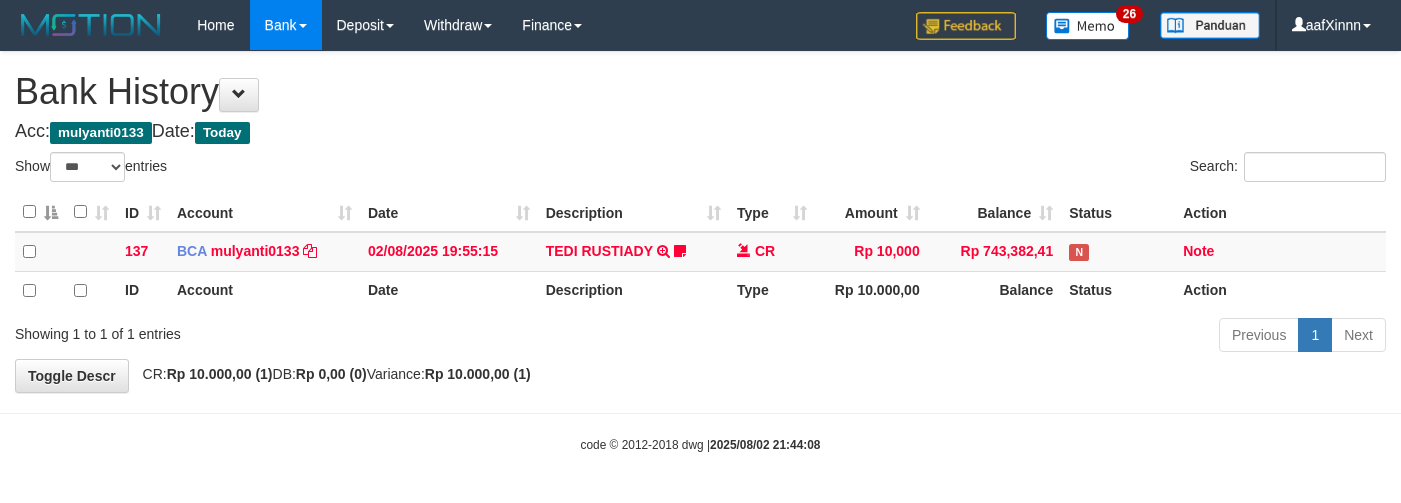 select on "***" 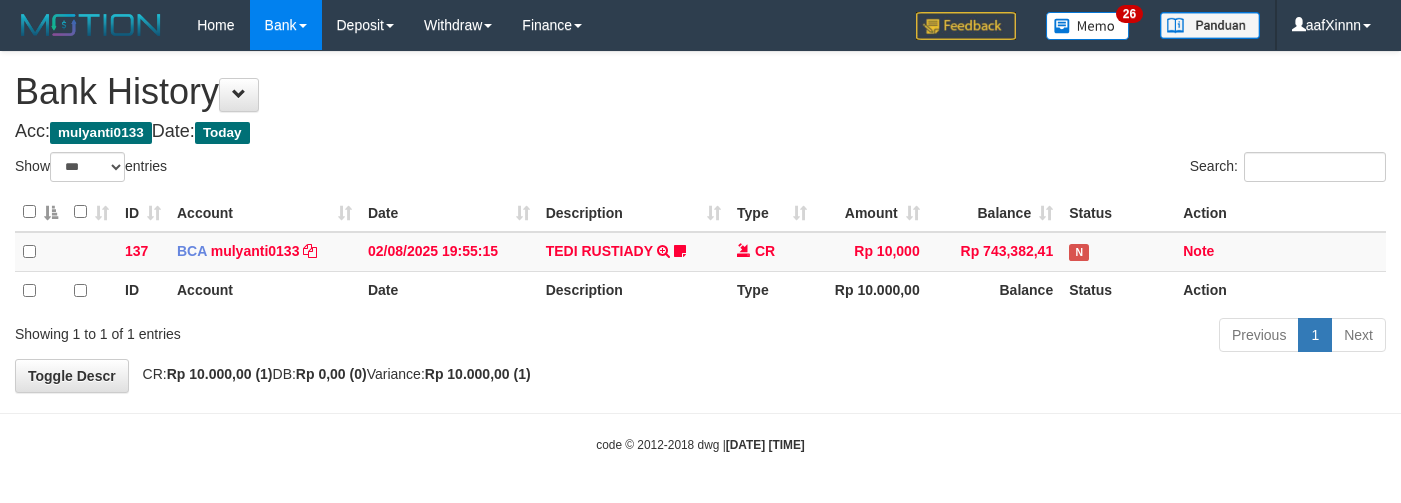select on "***" 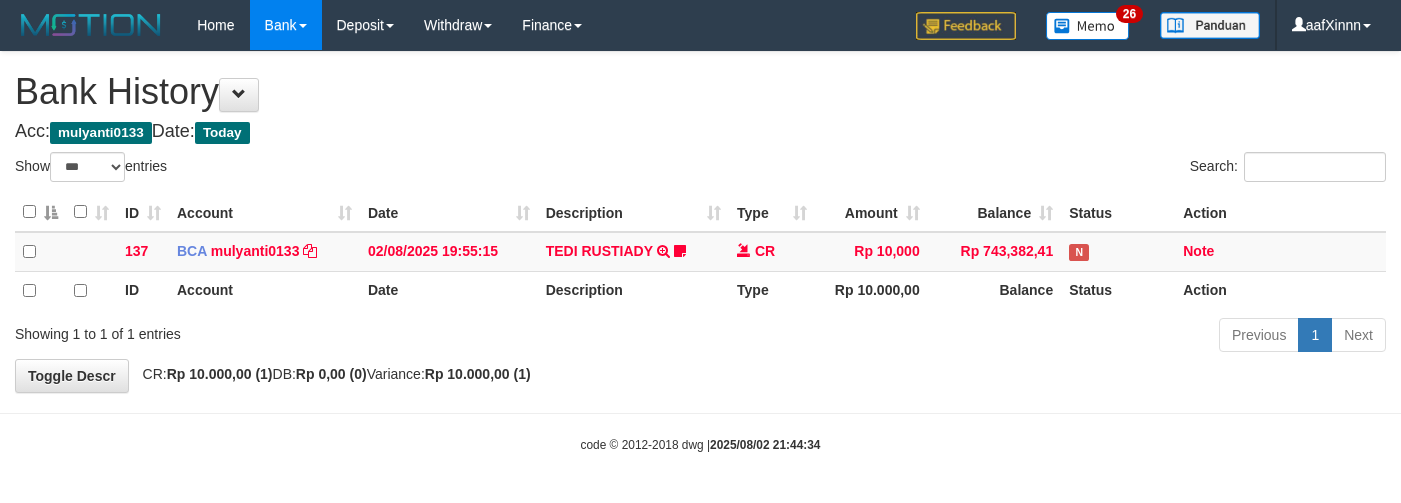 select on "***" 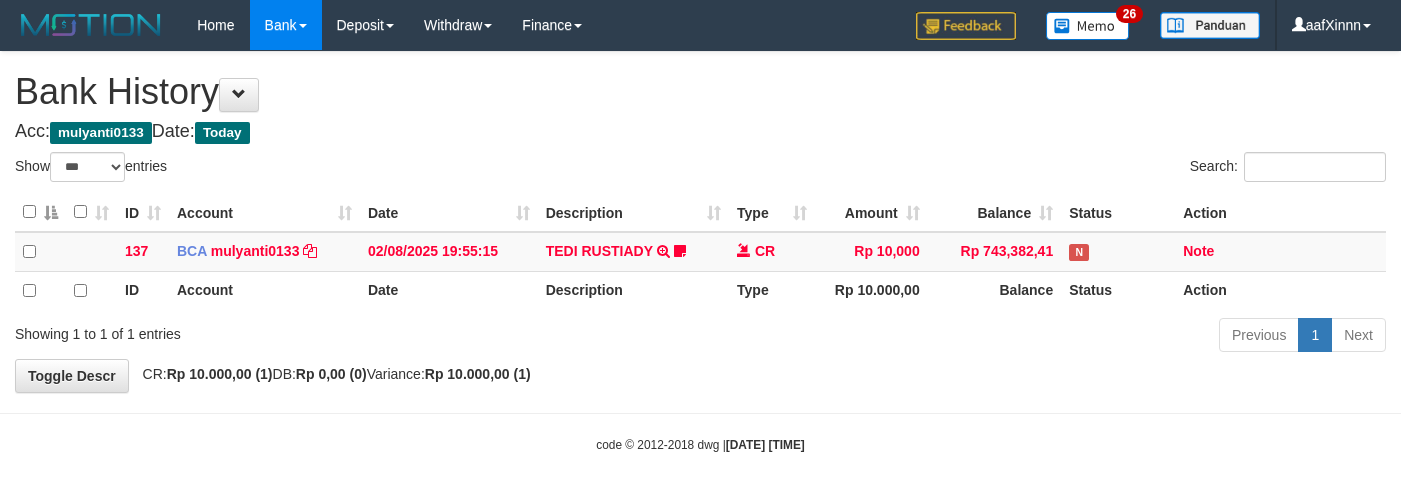 select on "***" 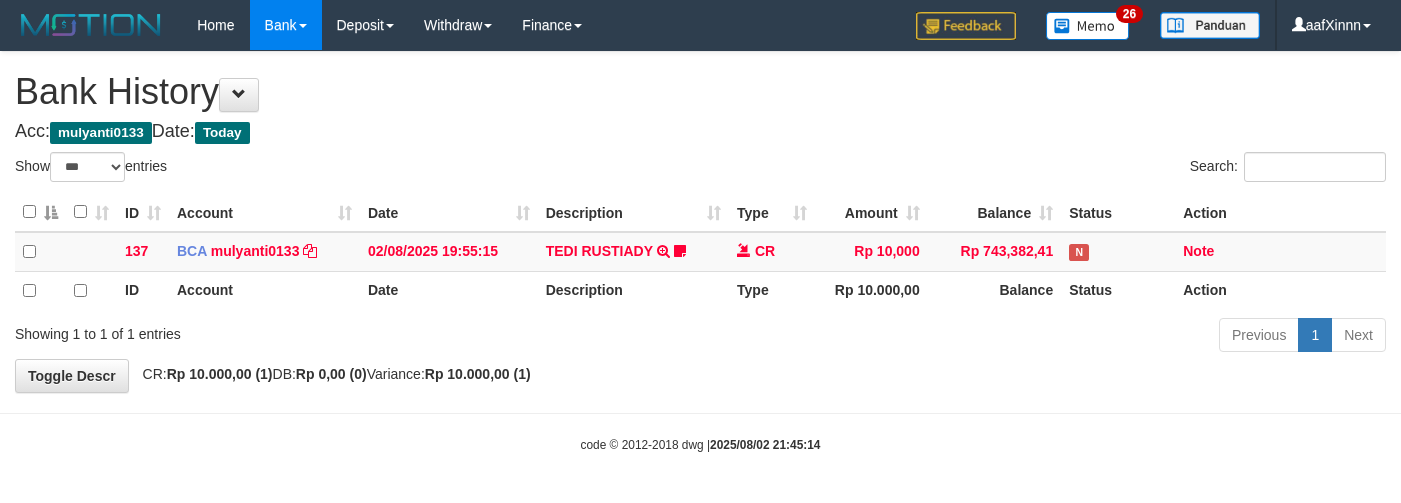 select on "***" 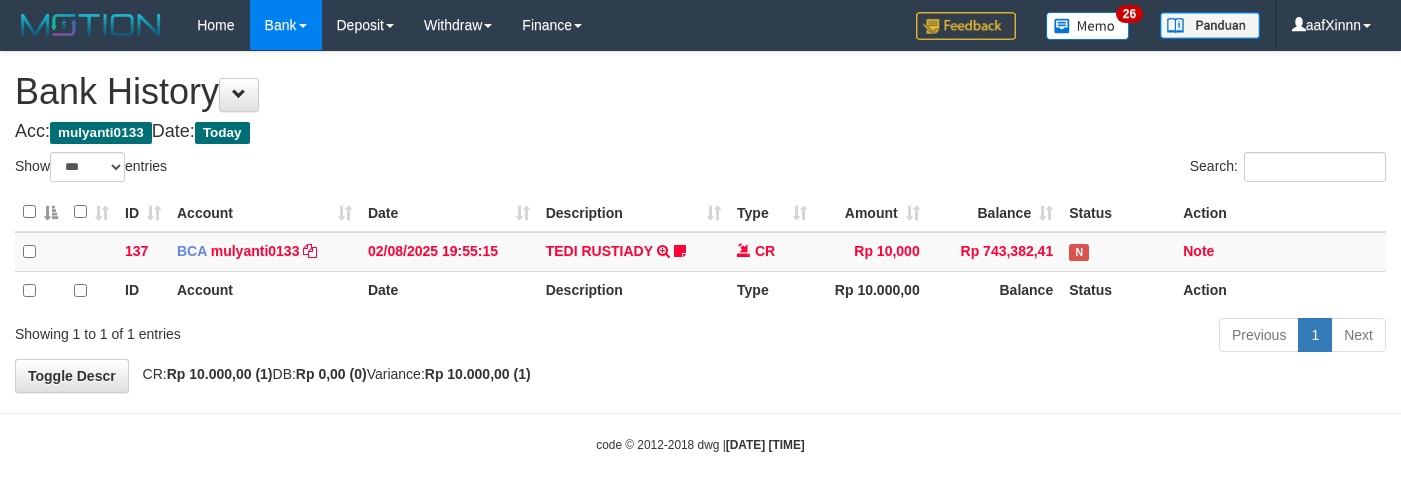 select on "***" 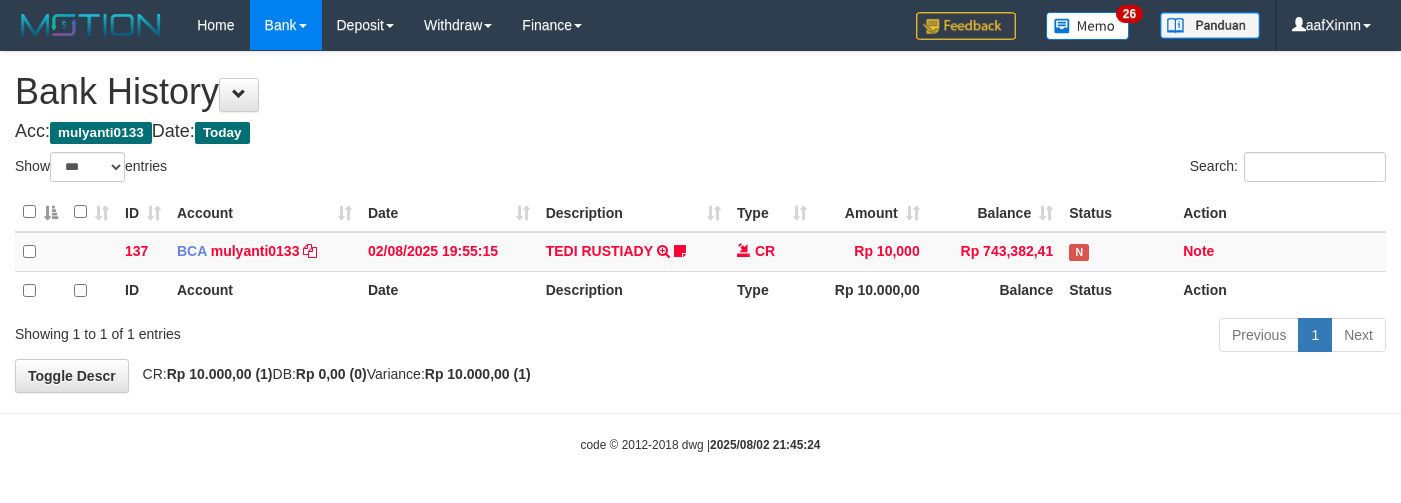 select on "***" 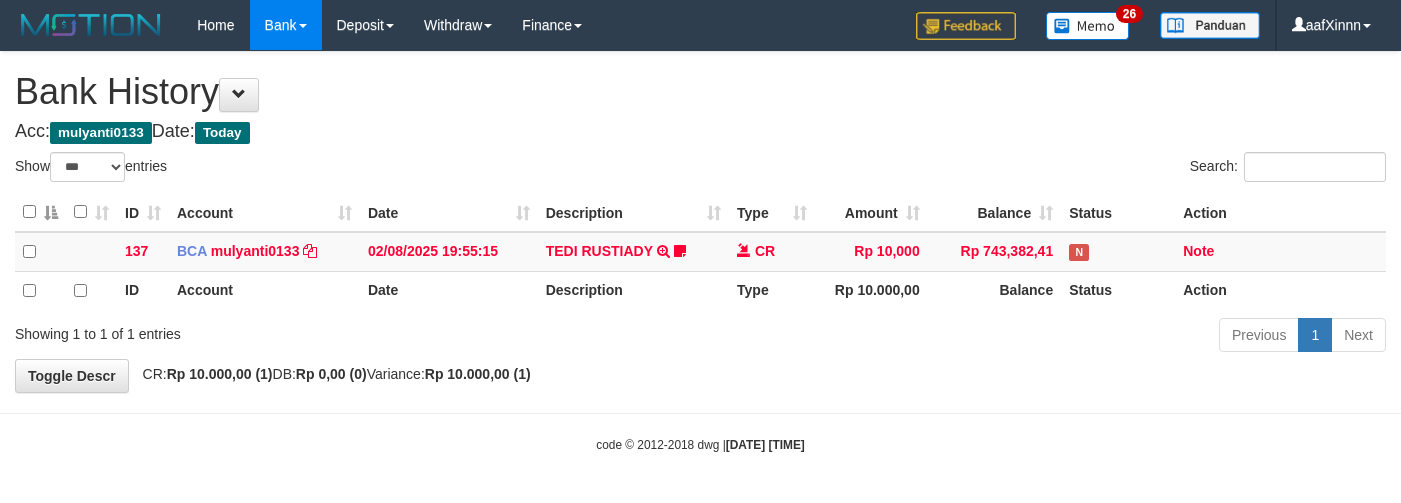 select on "***" 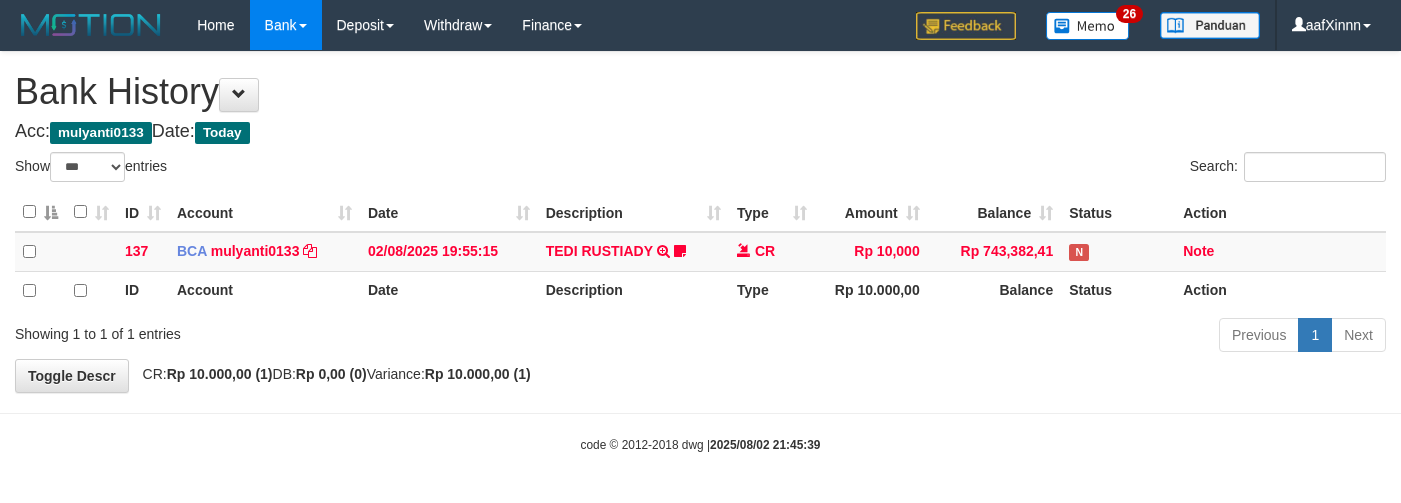 select on "***" 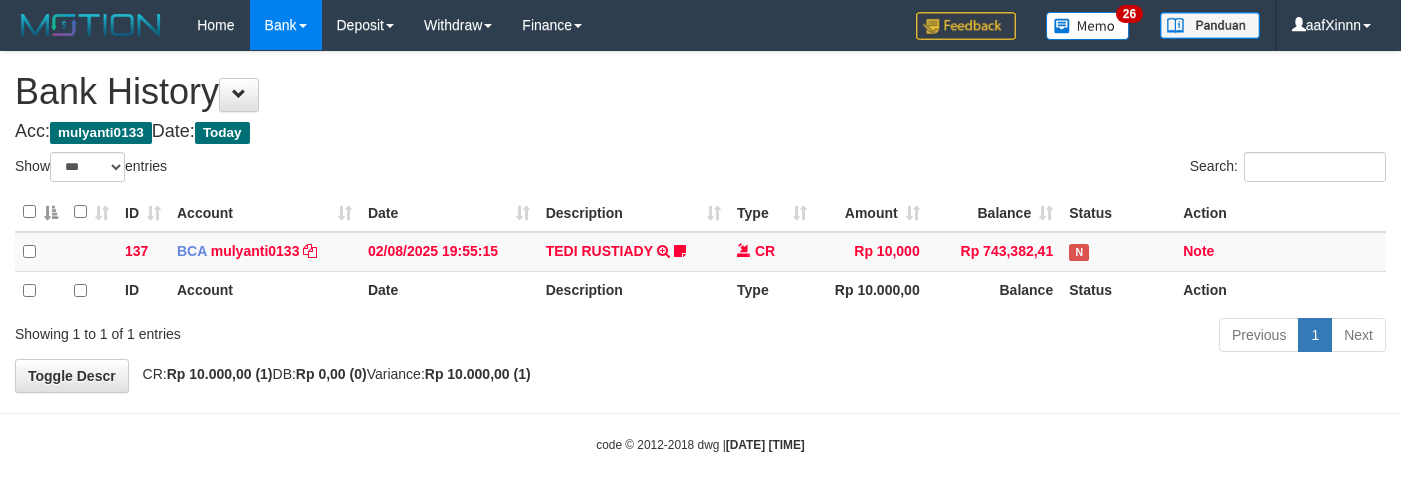 select on "***" 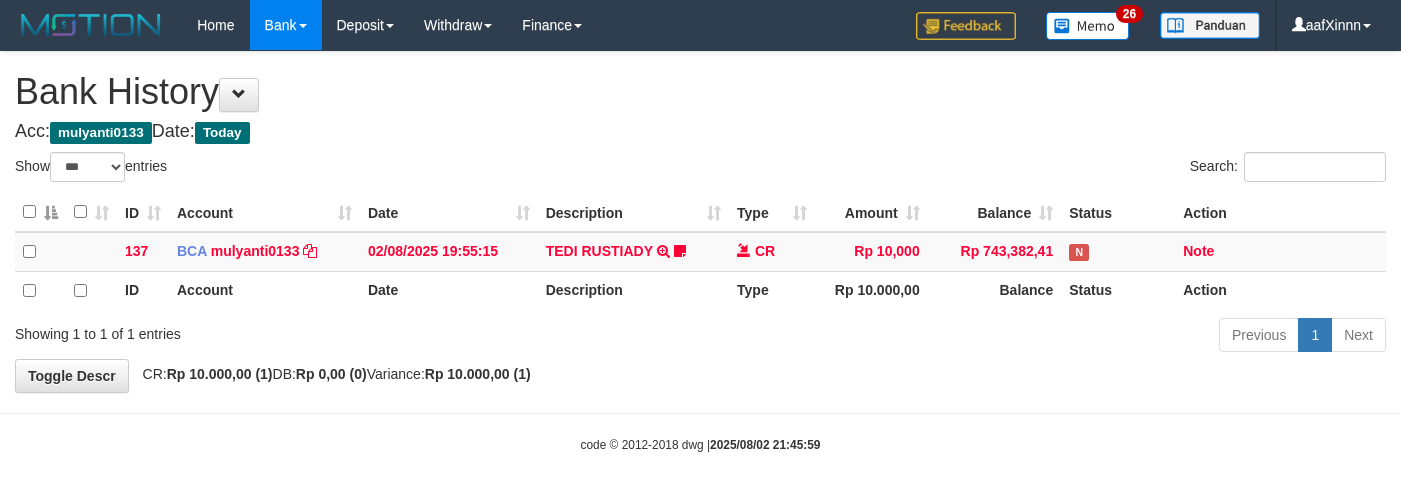 select on "***" 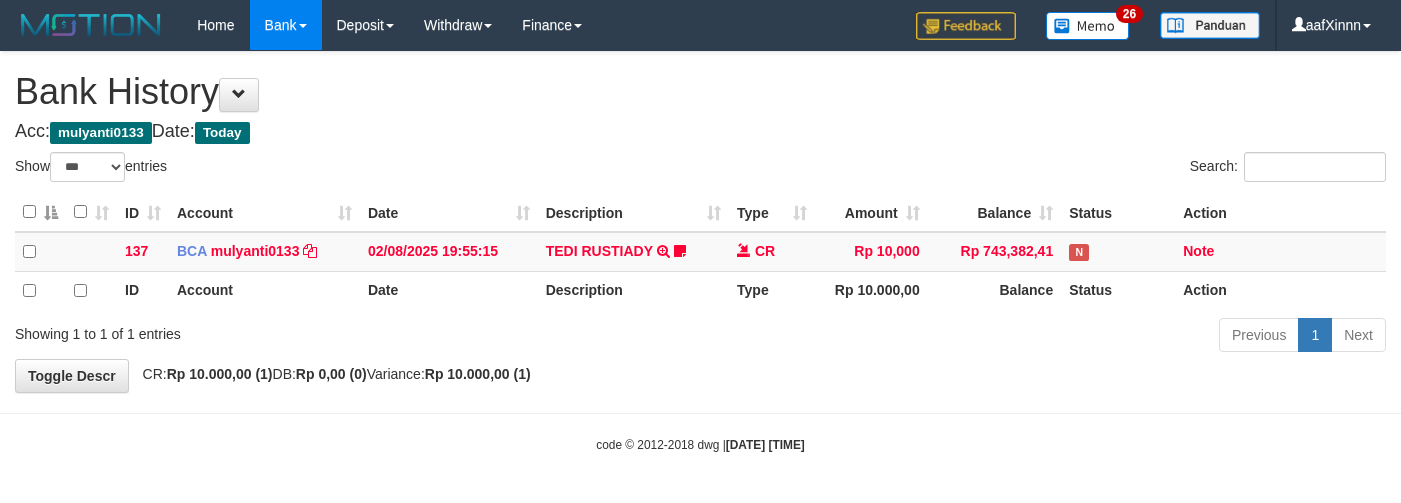 select on "***" 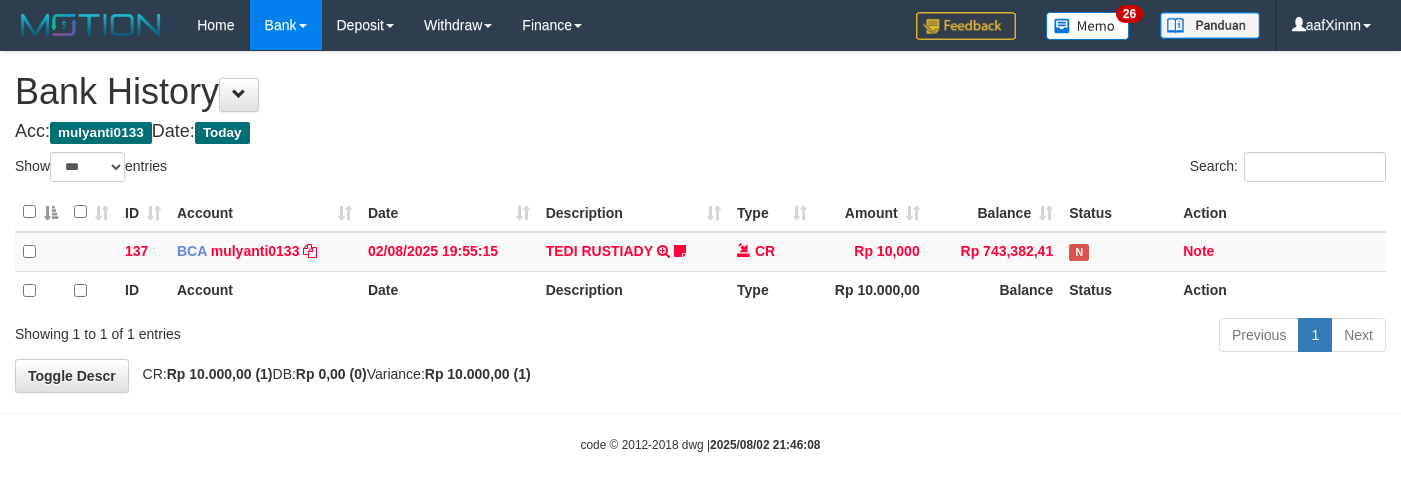 select on "***" 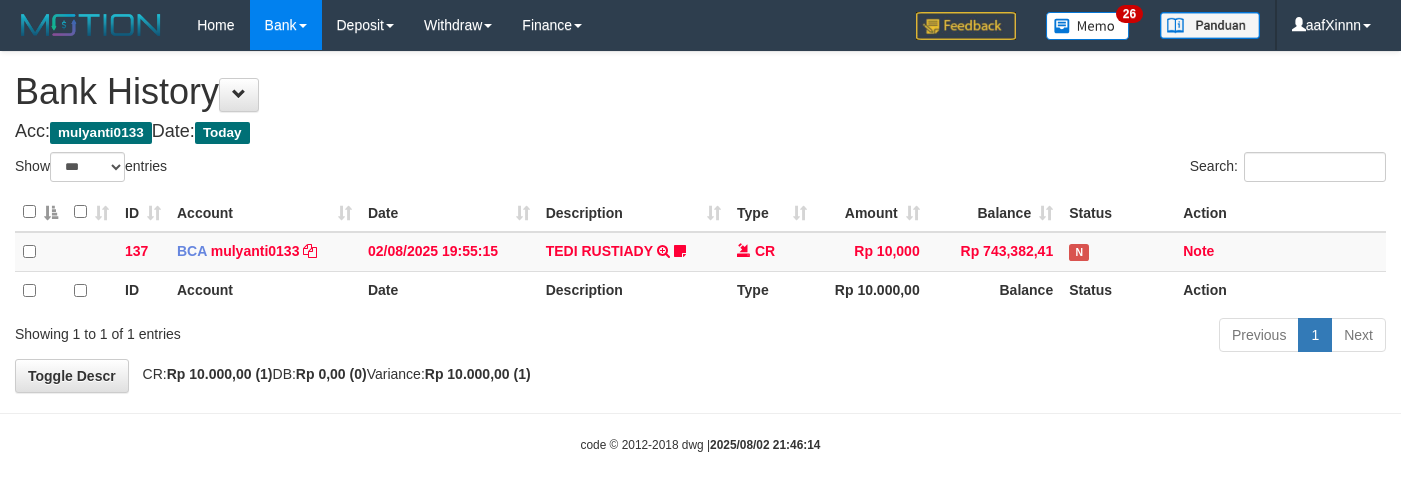 select on "***" 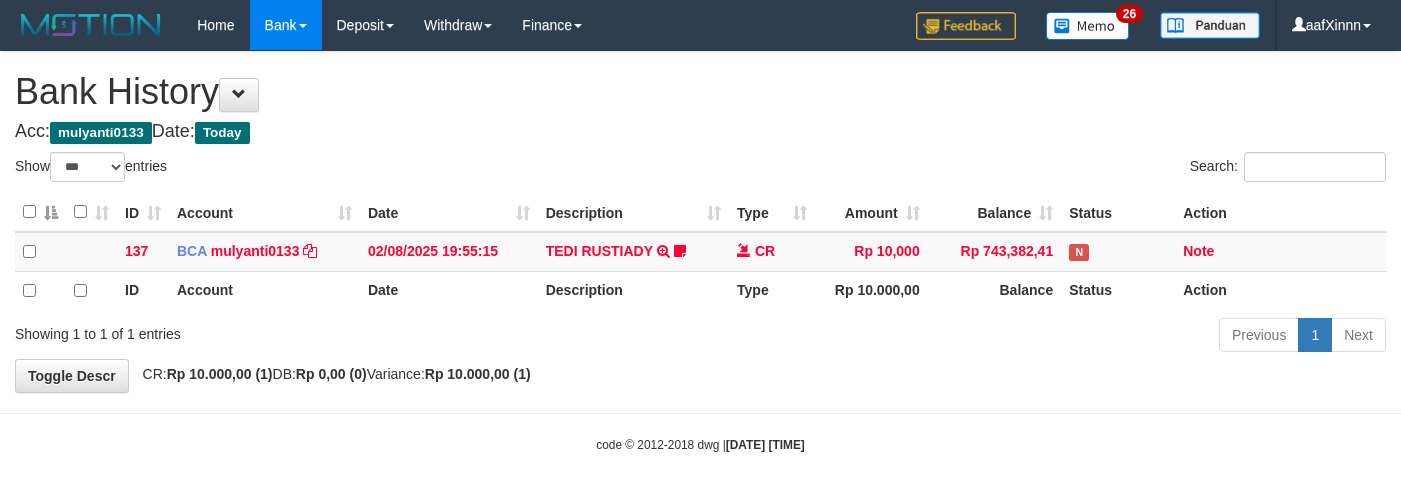 select on "***" 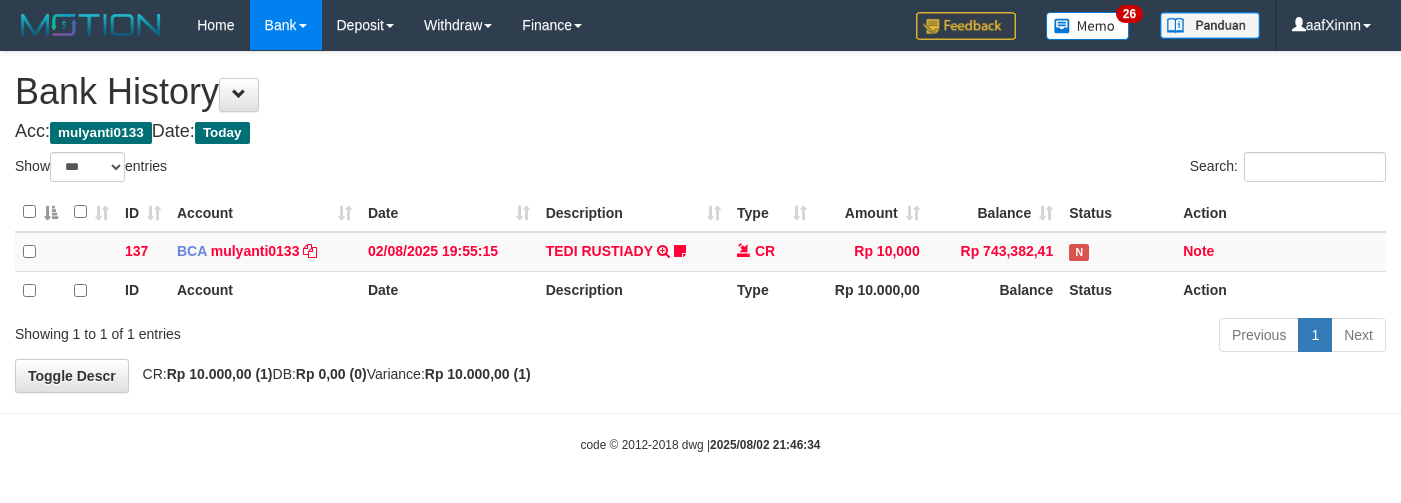 select on "***" 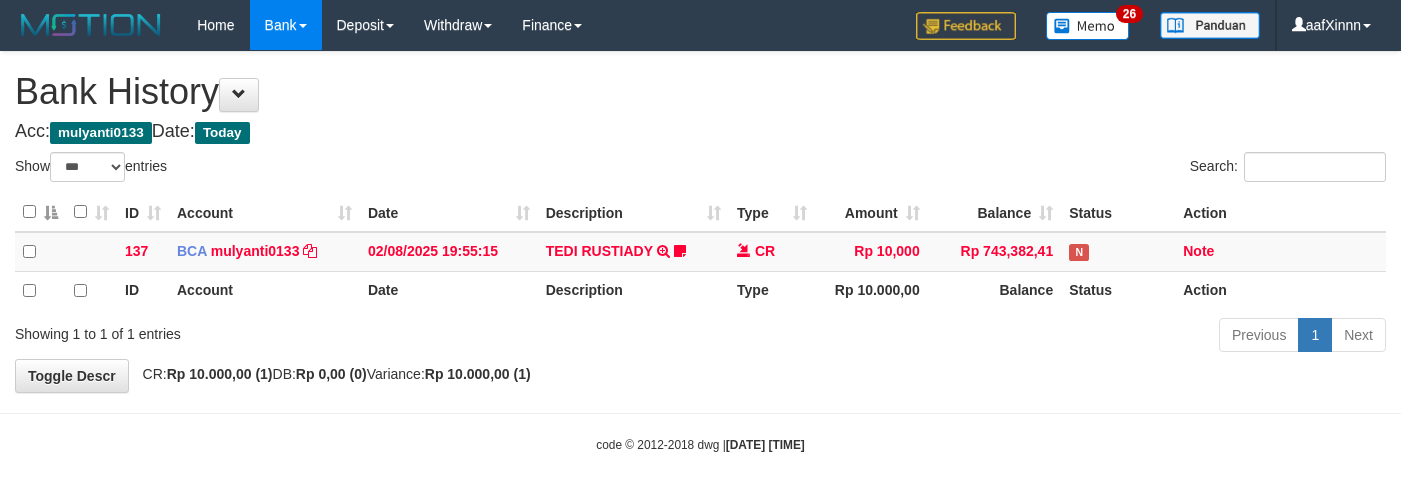 select on "***" 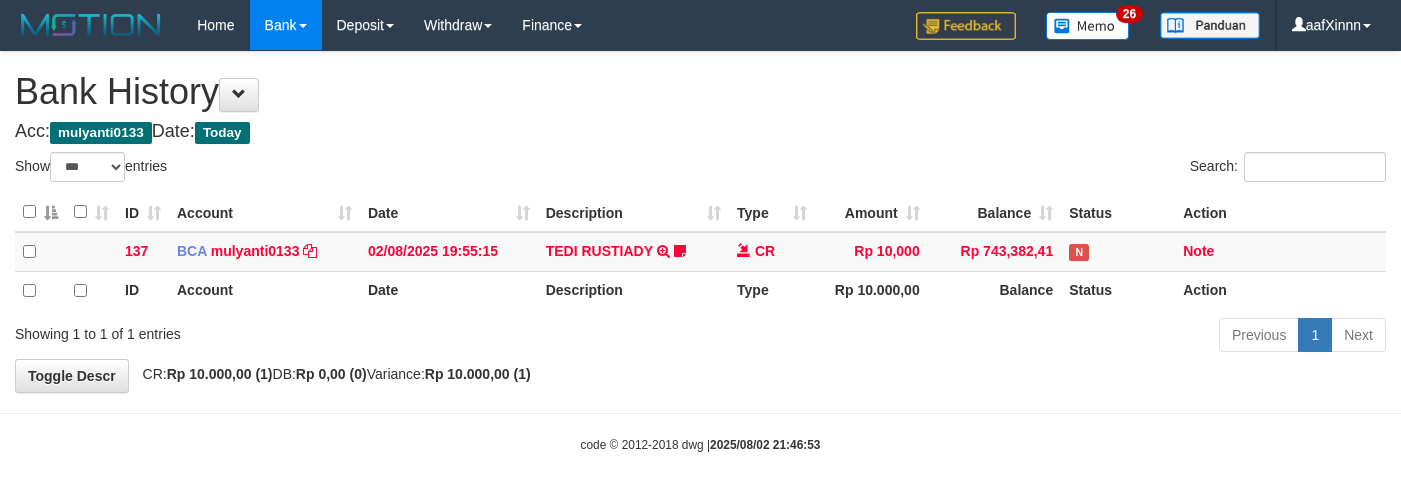 select on "***" 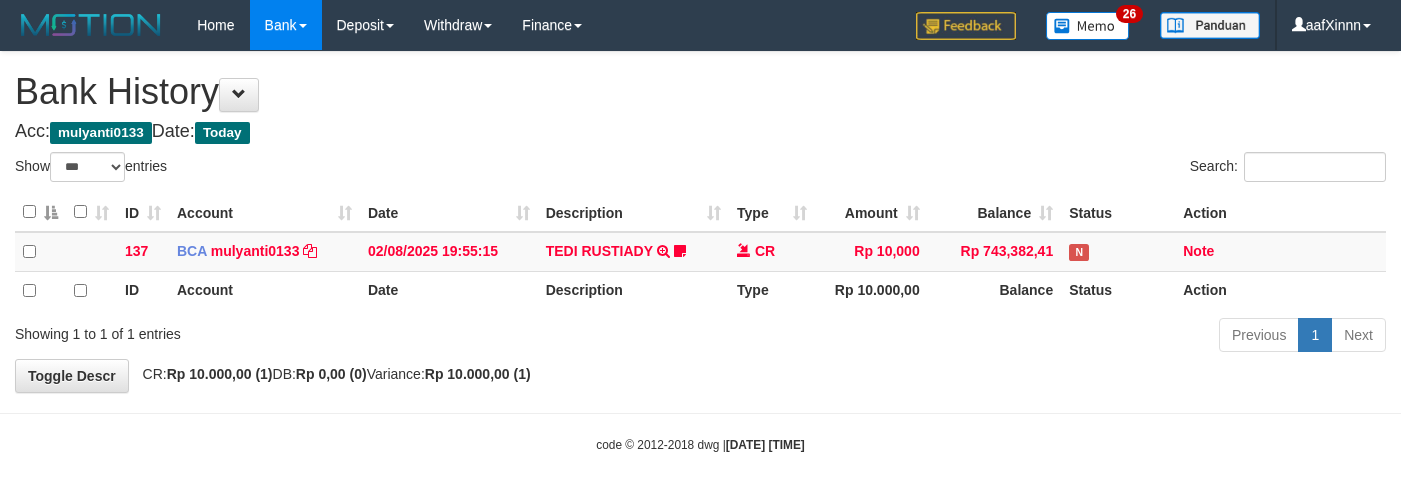 select on "***" 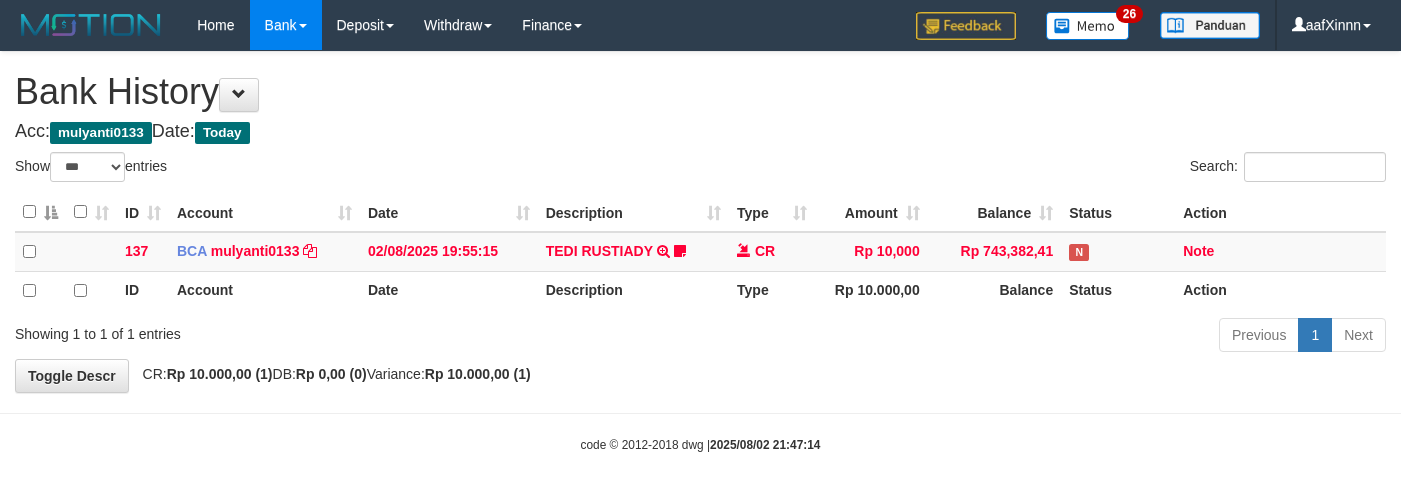select on "***" 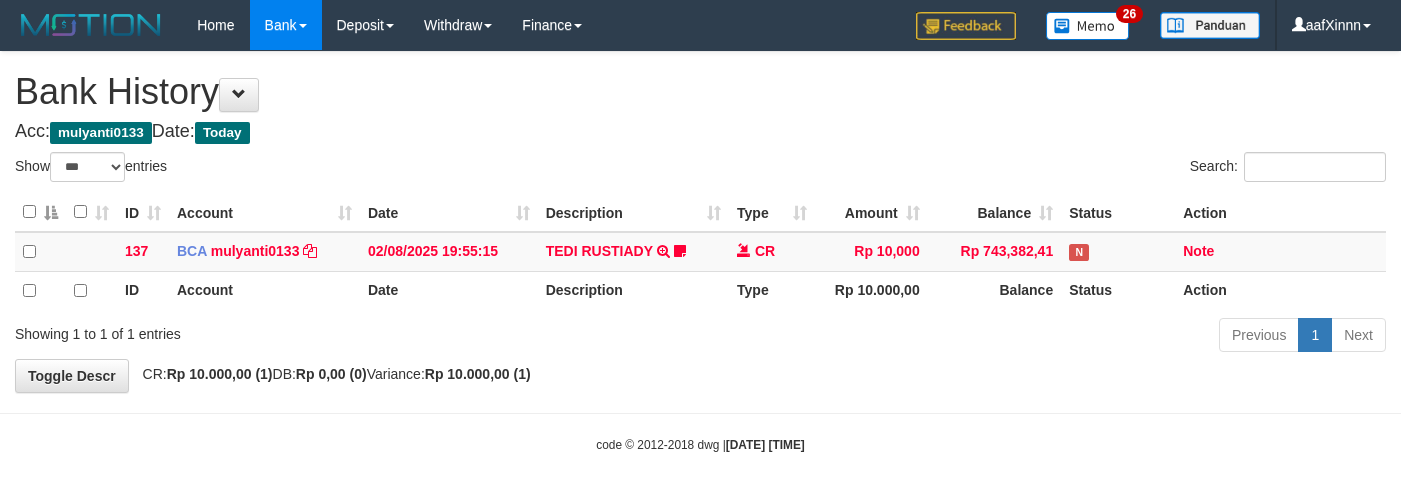 select on "***" 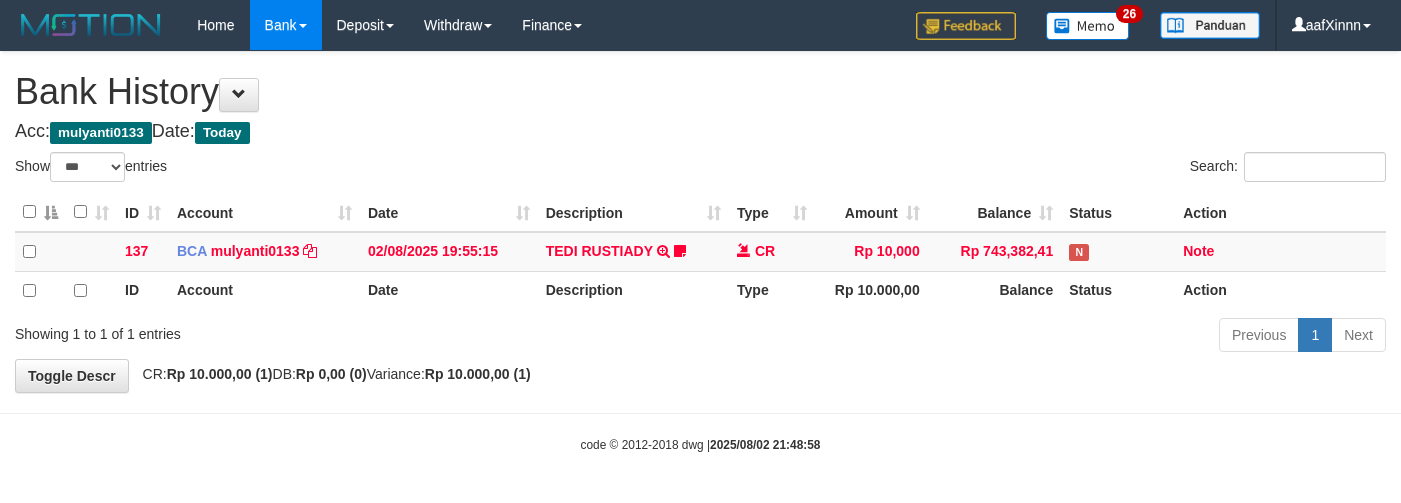 select on "***" 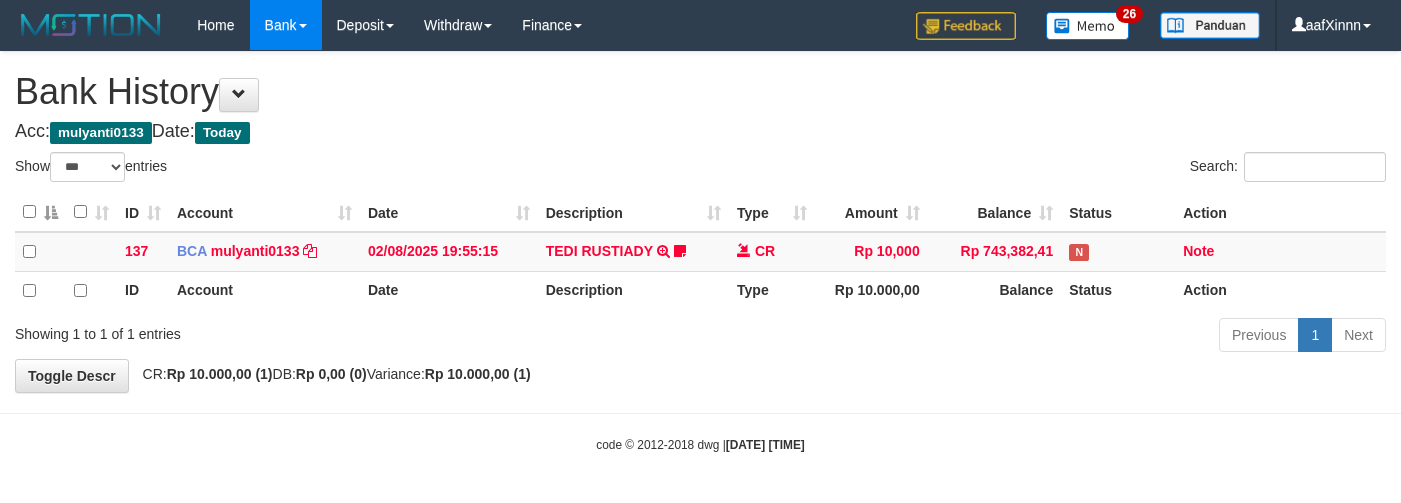 select on "***" 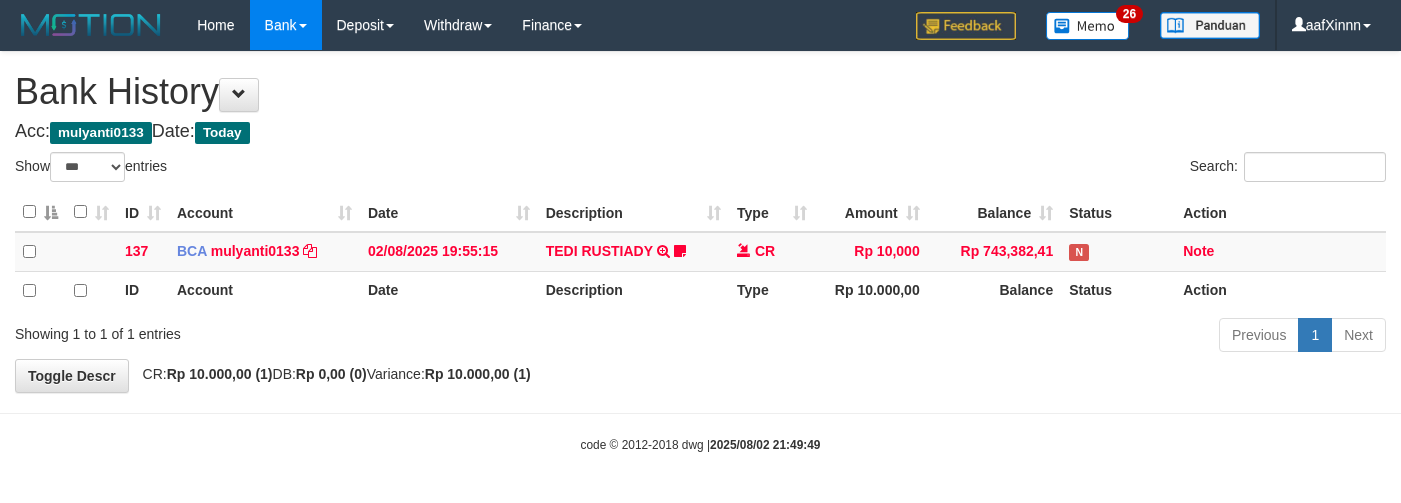 select on "***" 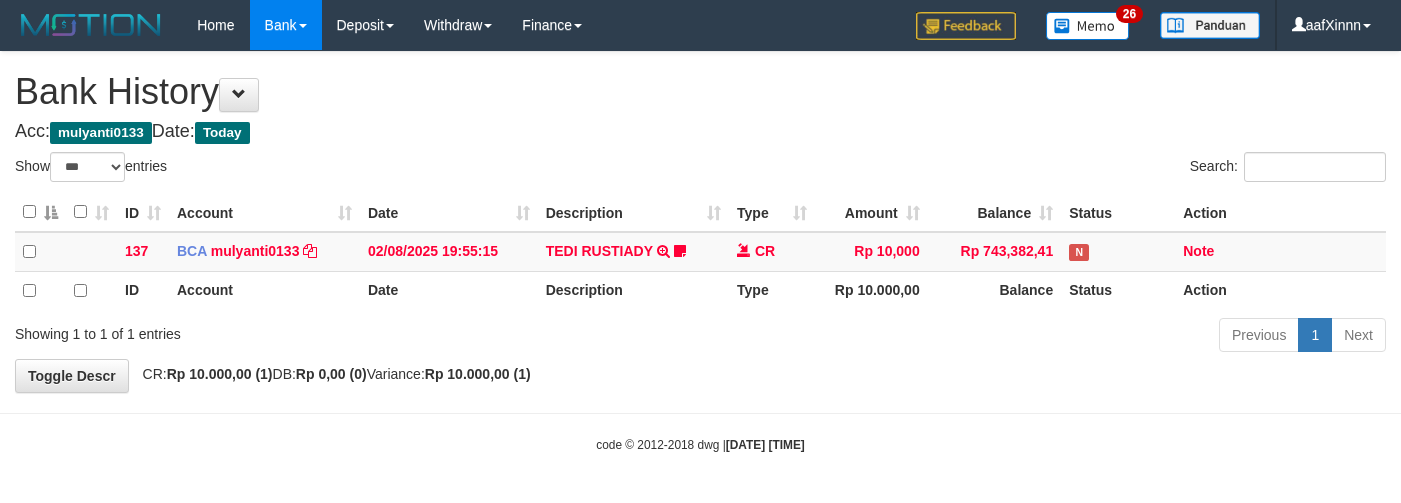 select on "***" 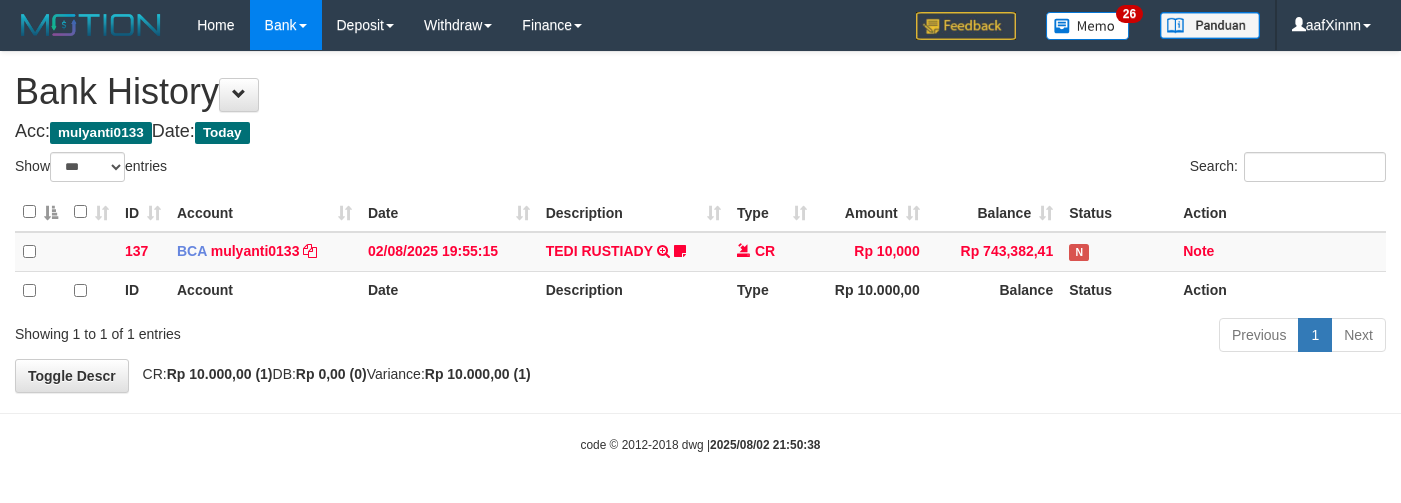 select on "***" 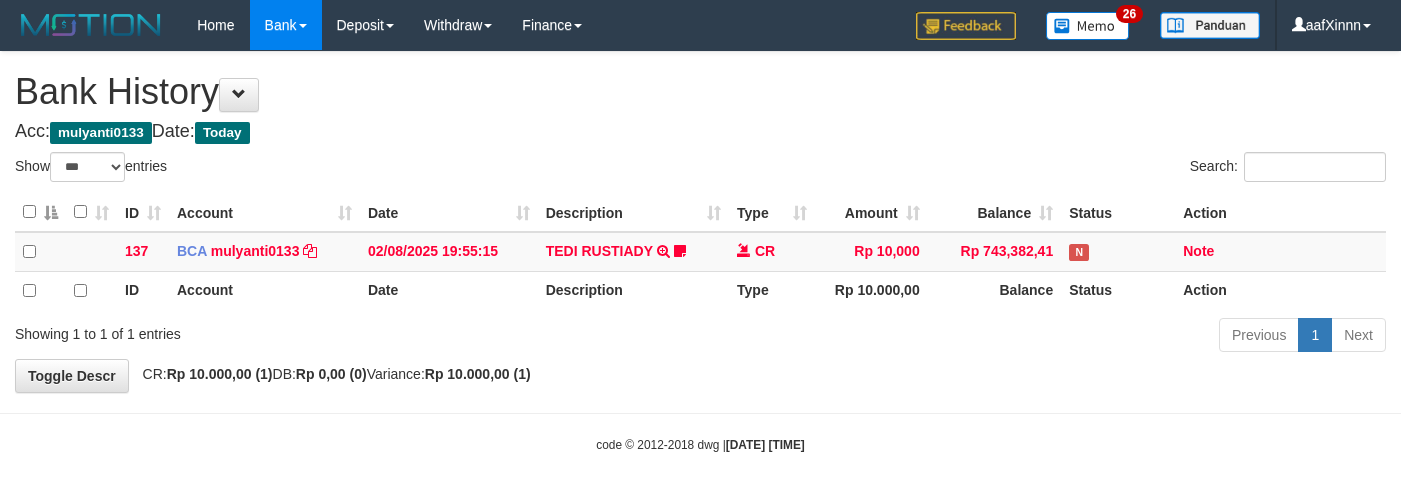 select on "***" 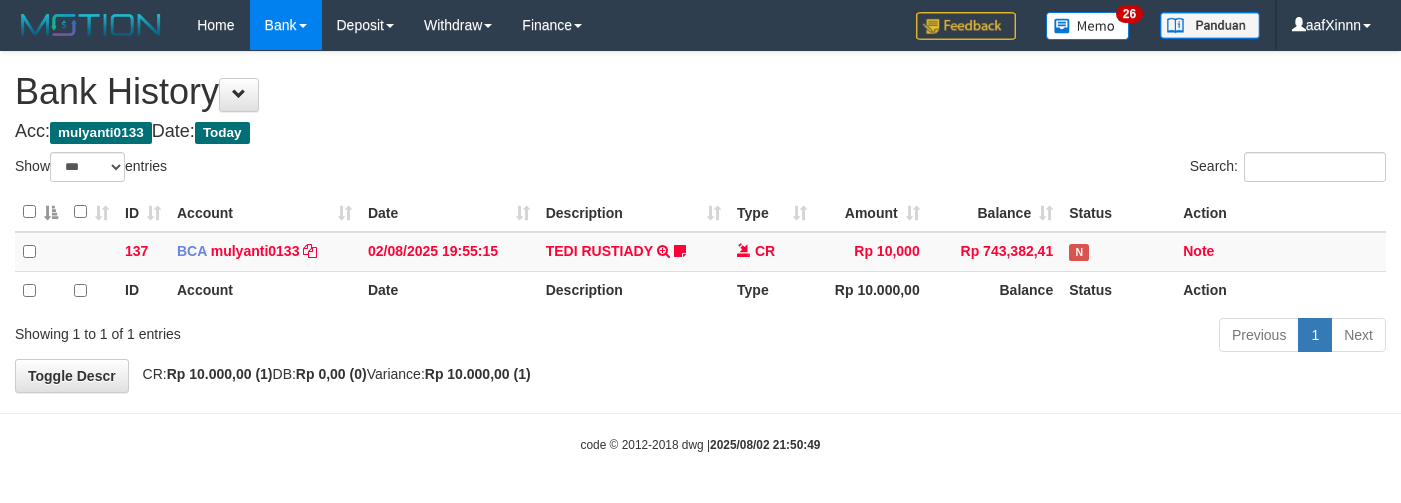 select on "***" 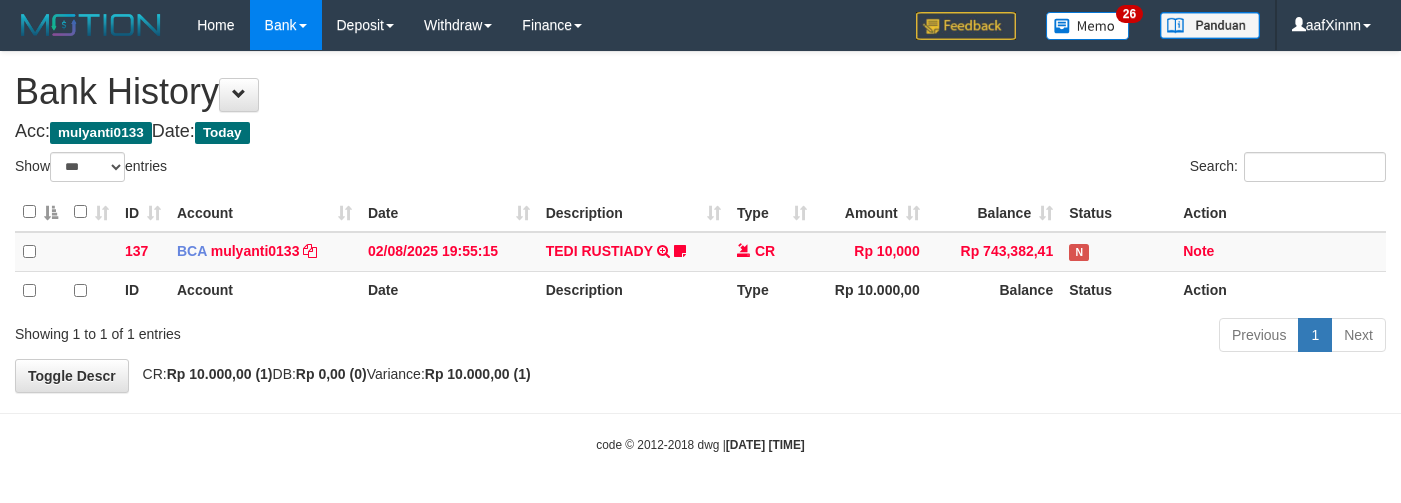 select on "***" 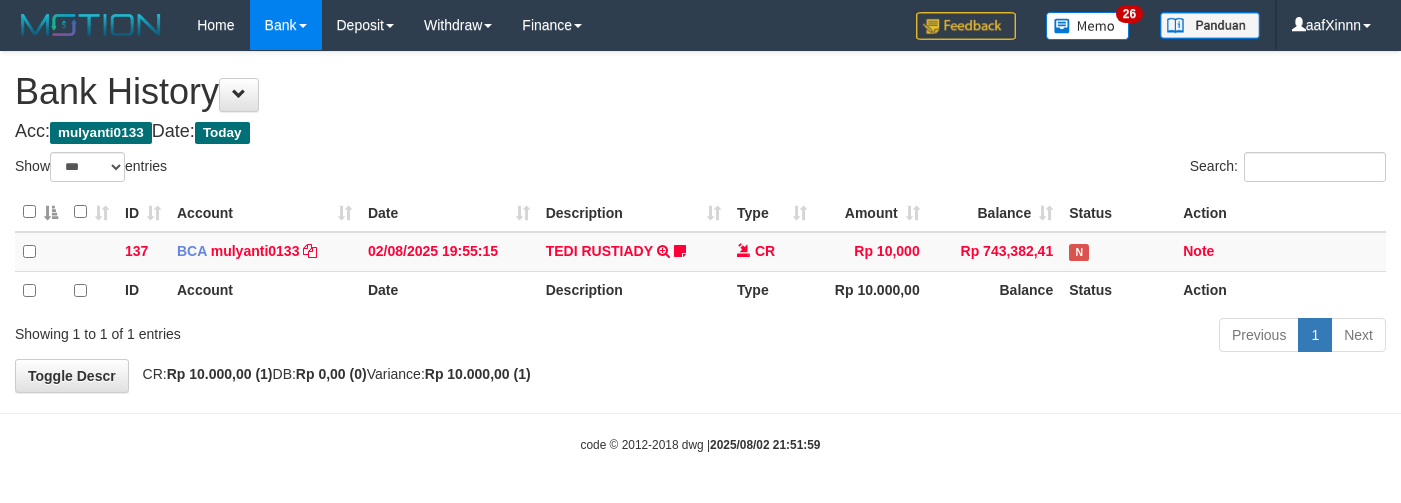 select on "***" 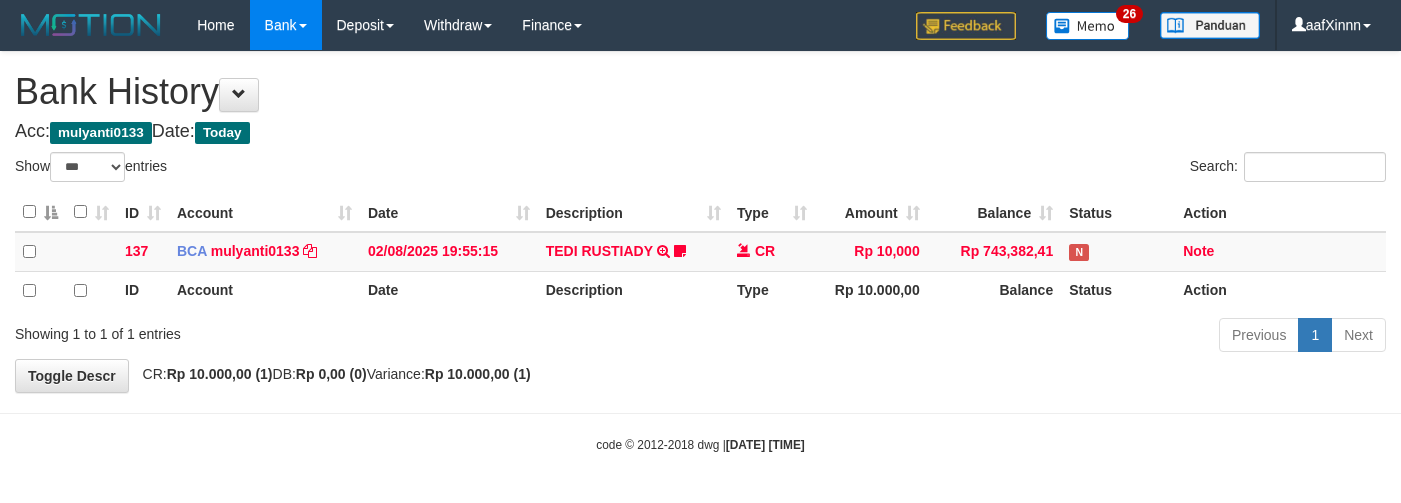 select on "***" 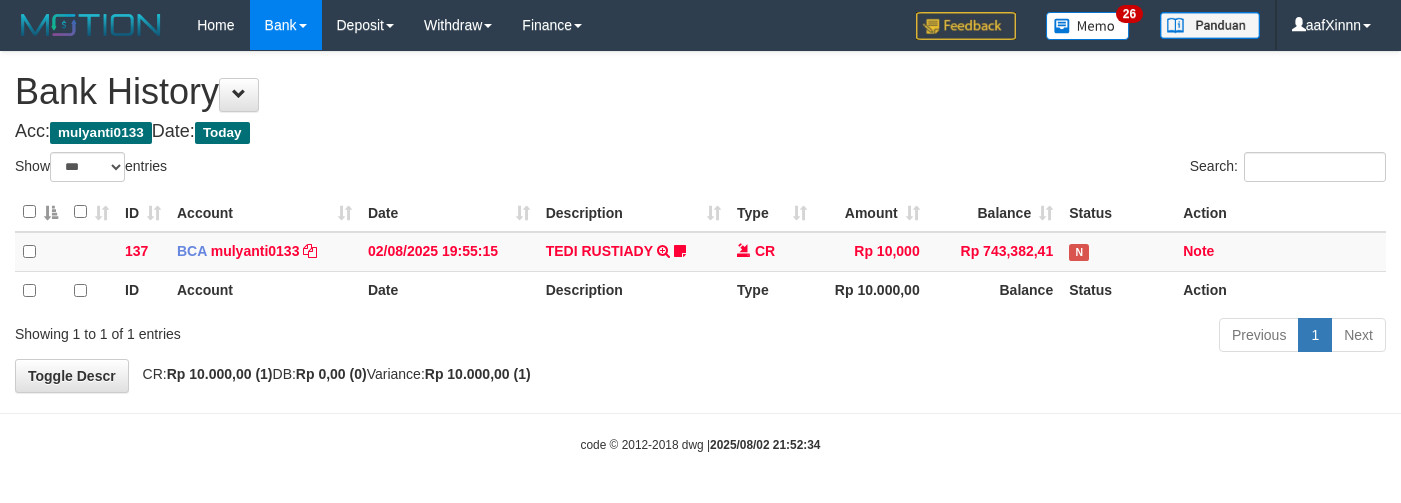 select on "***" 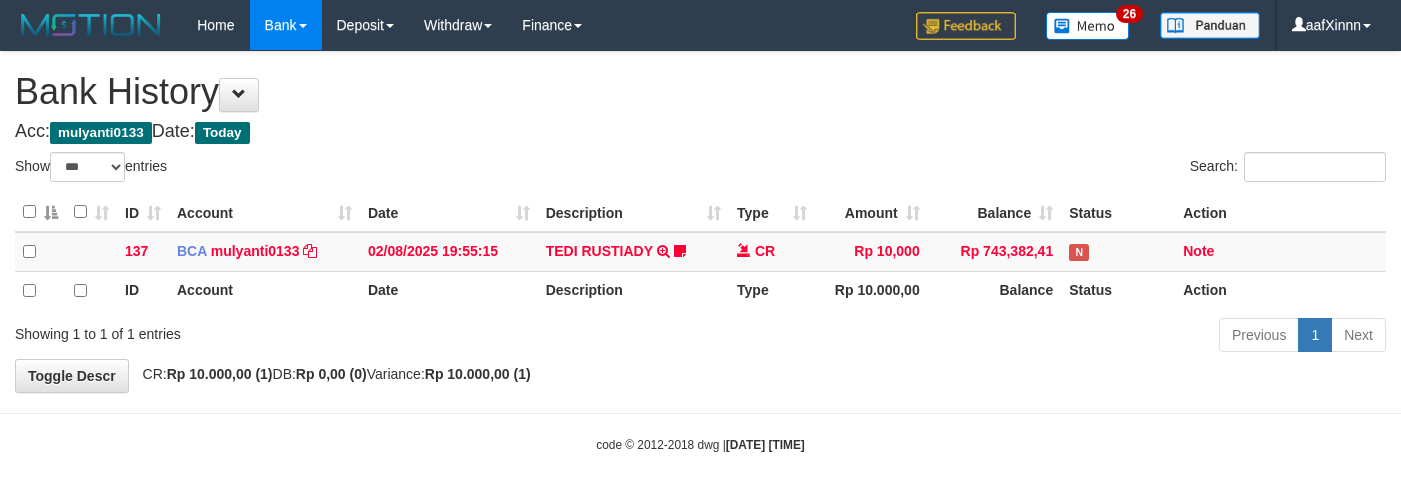 select on "***" 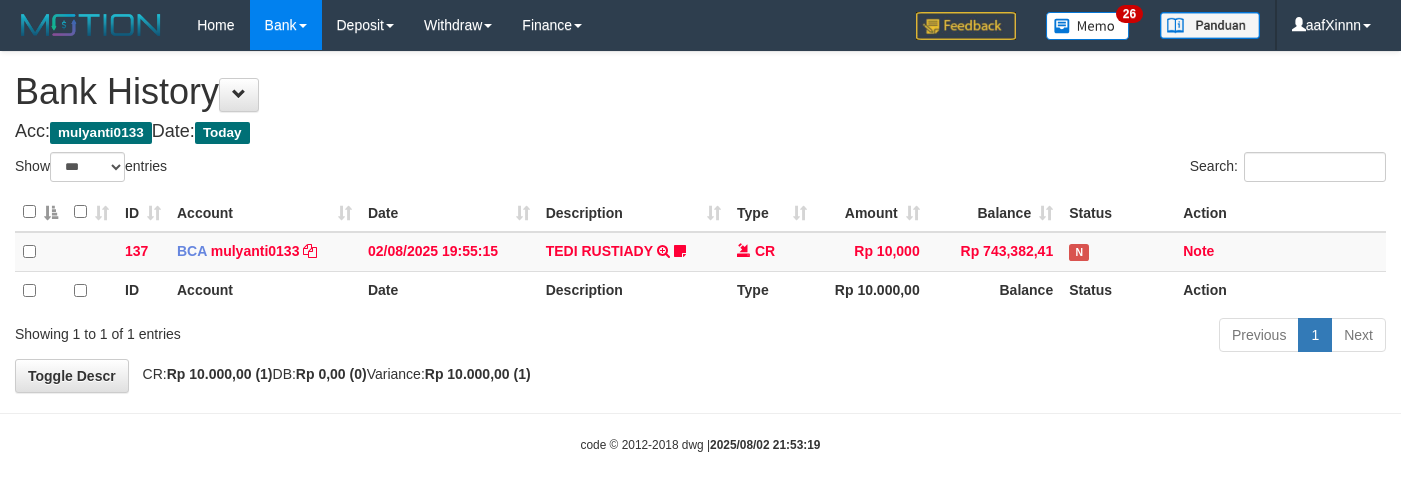 select on "***" 